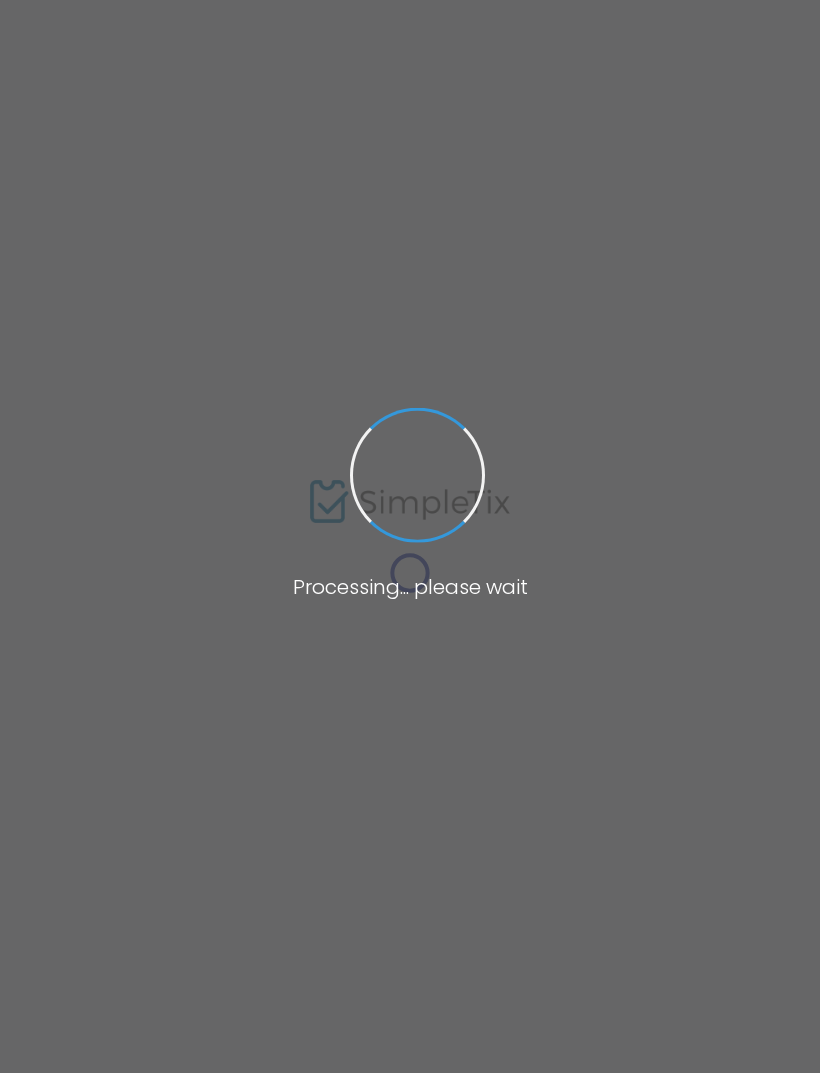 scroll, scrollTop: 0, scrollLeft: 0, axis: both 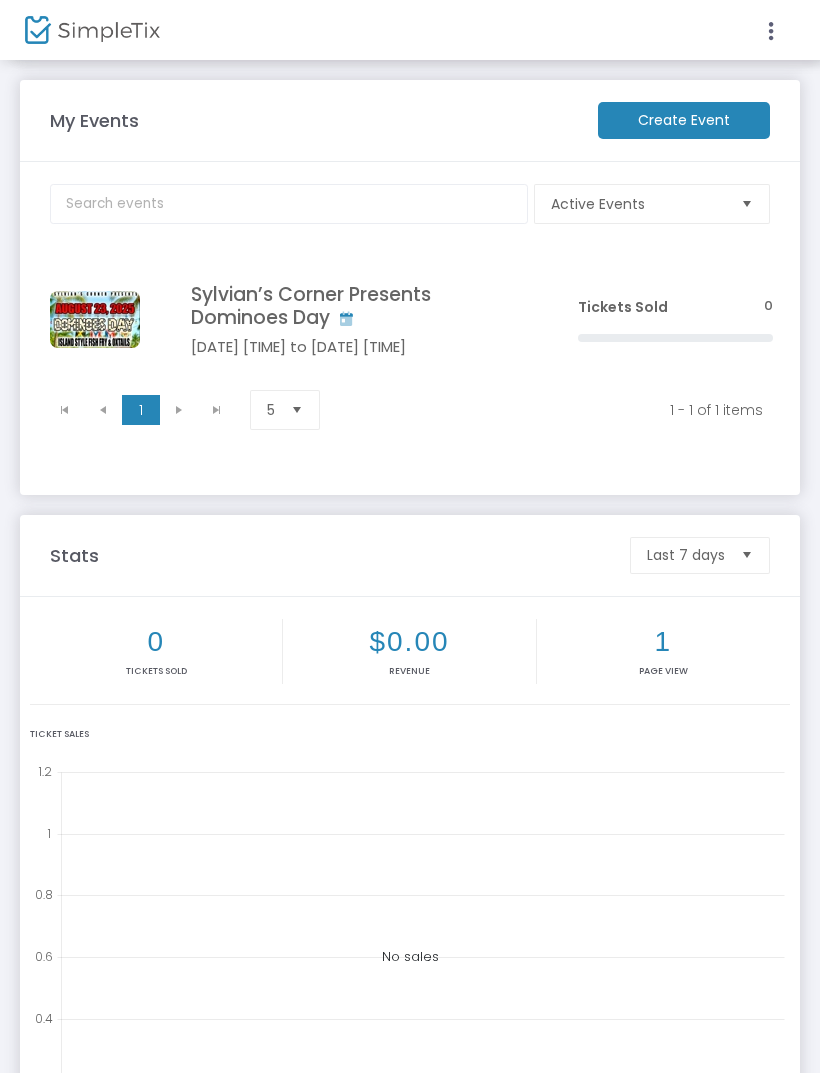 click at bounding box center [771, 31] 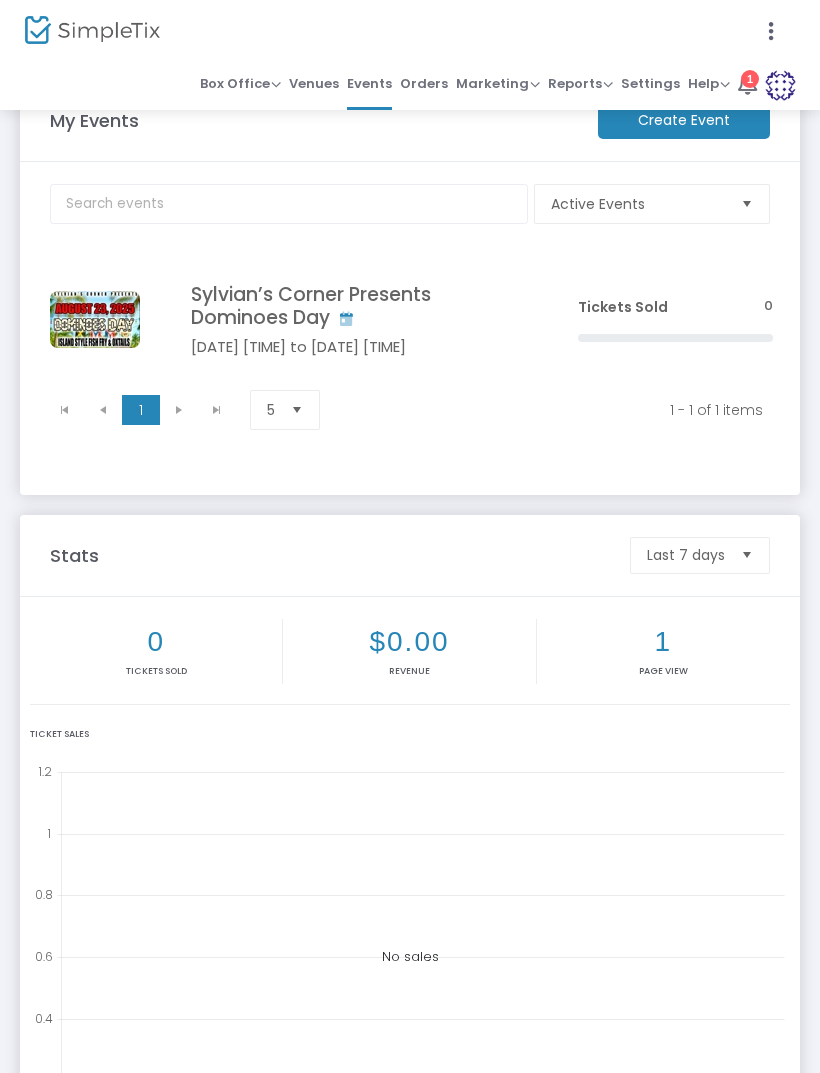 click 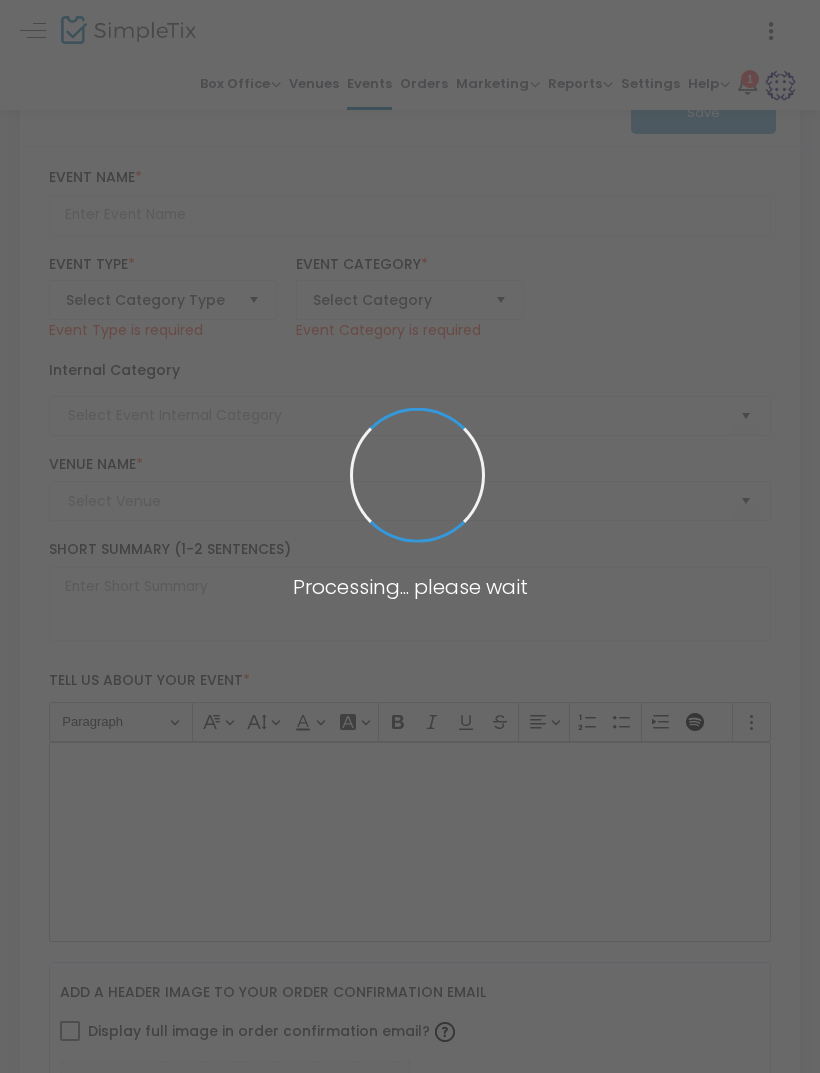 type on "Sylvian’s Corner Presents Dominoes Day" 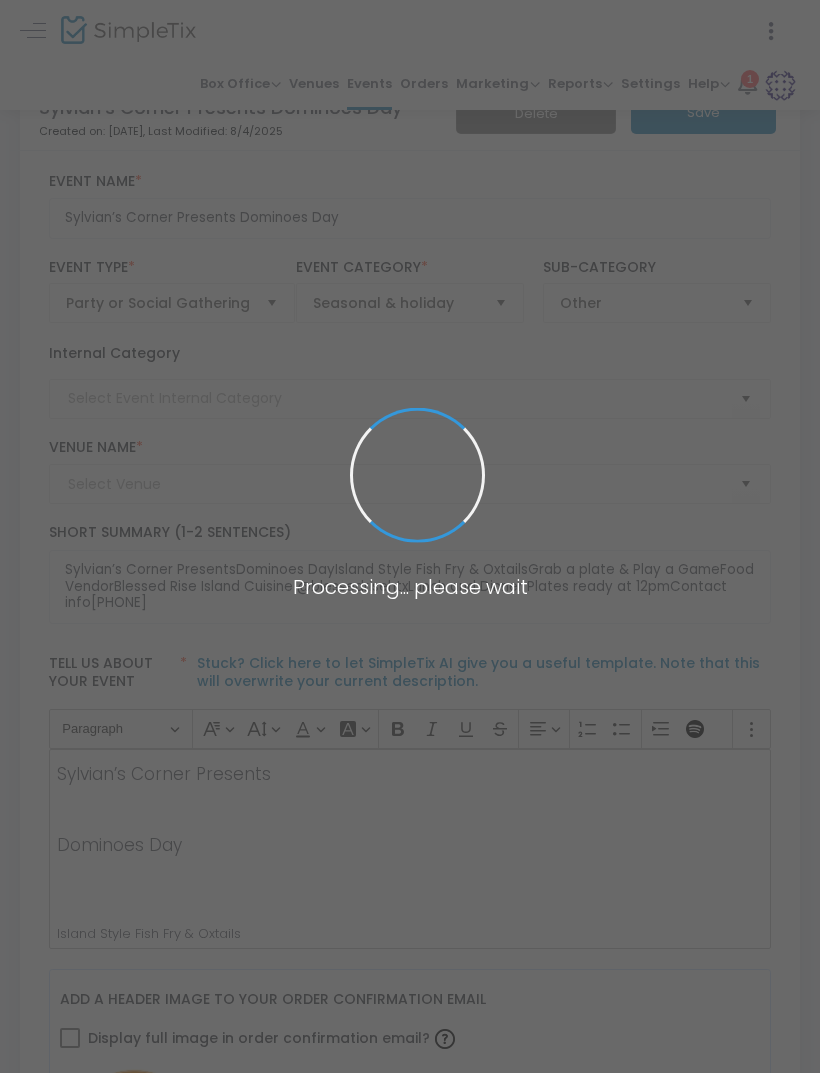 type on "Defee Event Hall" 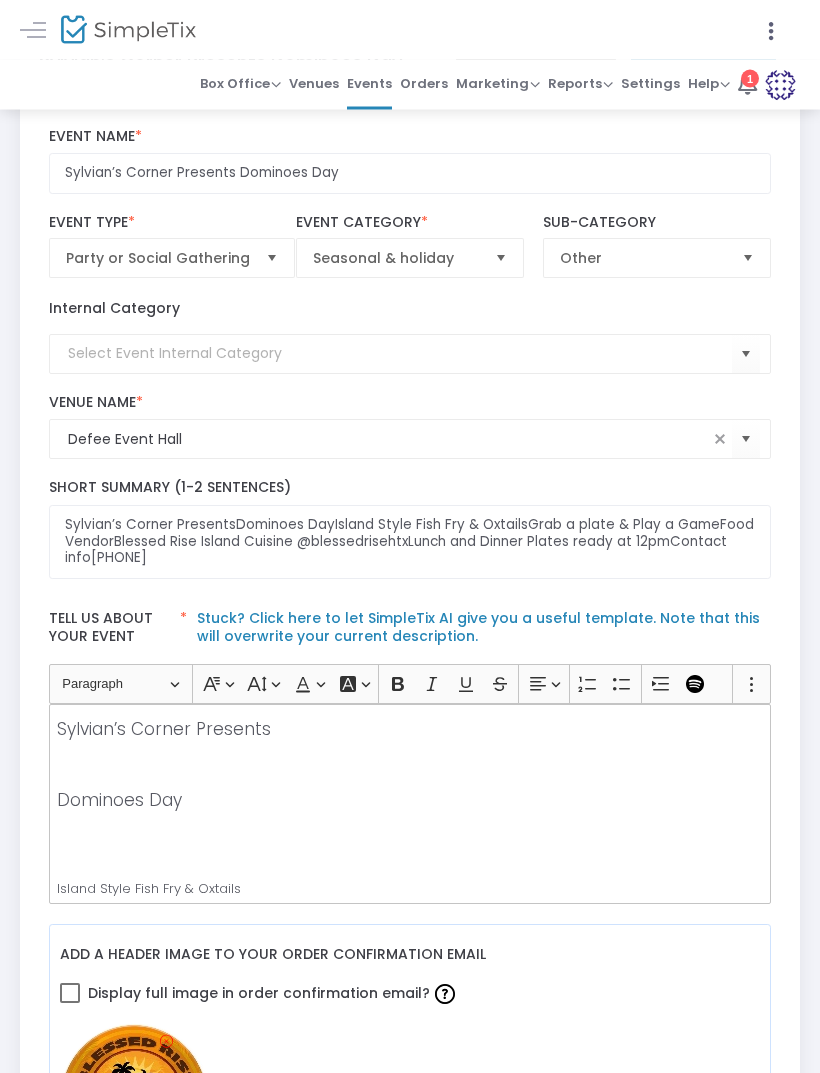 scroll, scrollTop: 0, scrollLeft: 0, axis: both 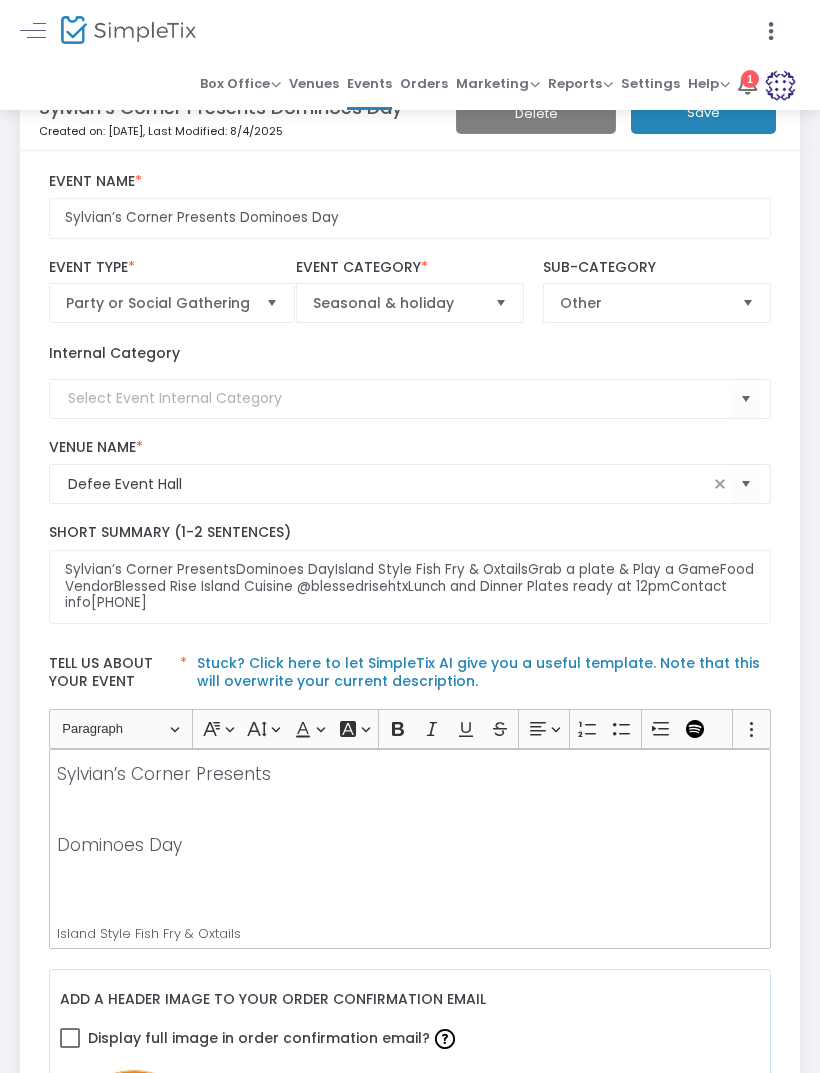 click on "Venues" at bounding box center [314, 83] 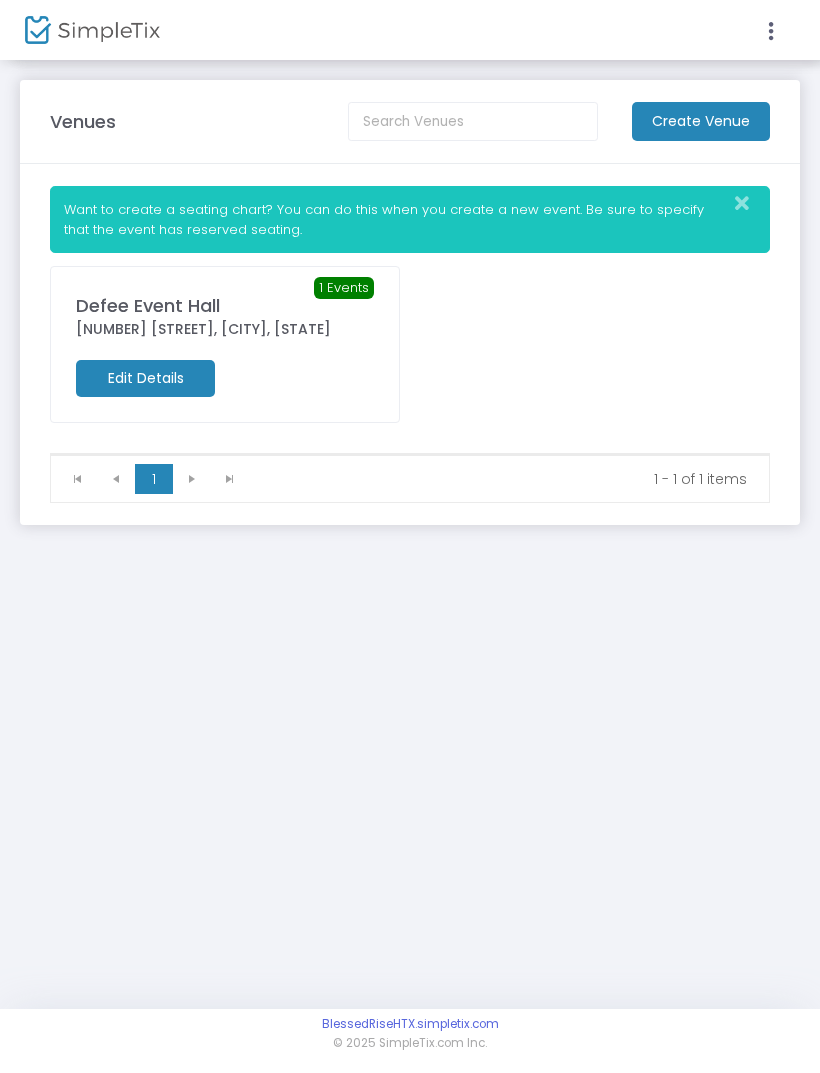click at bounding box center [410, 536] 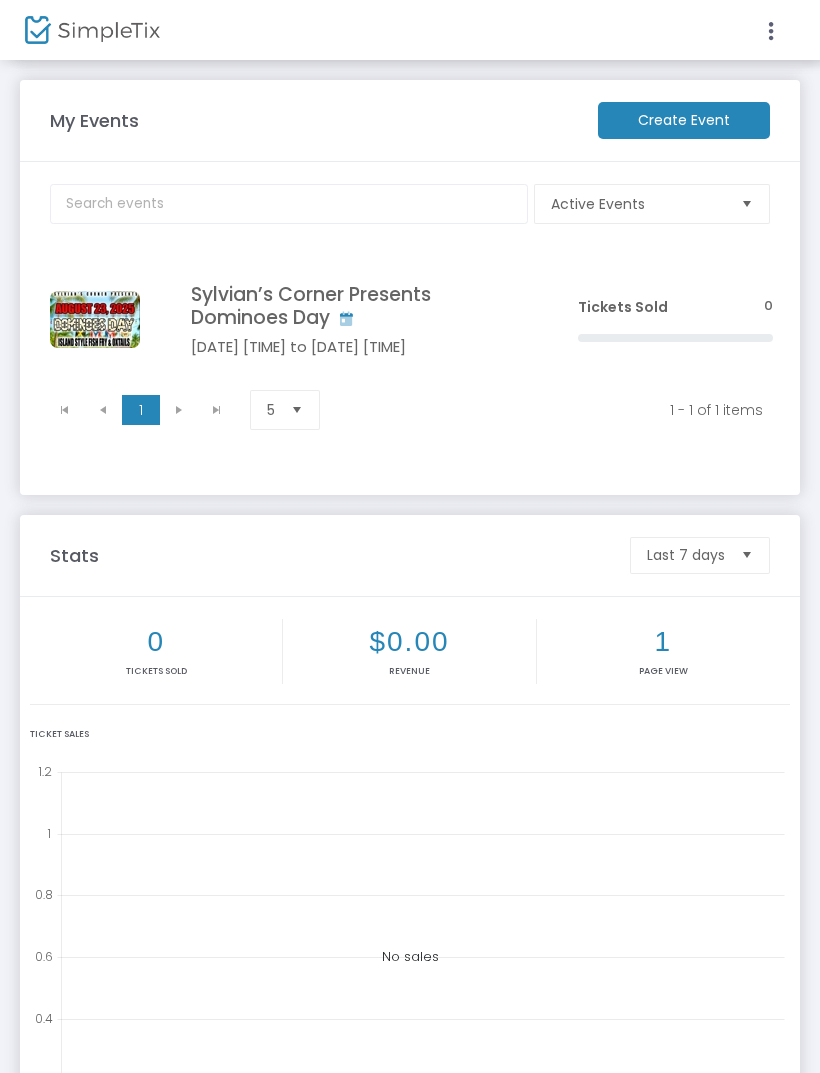 click 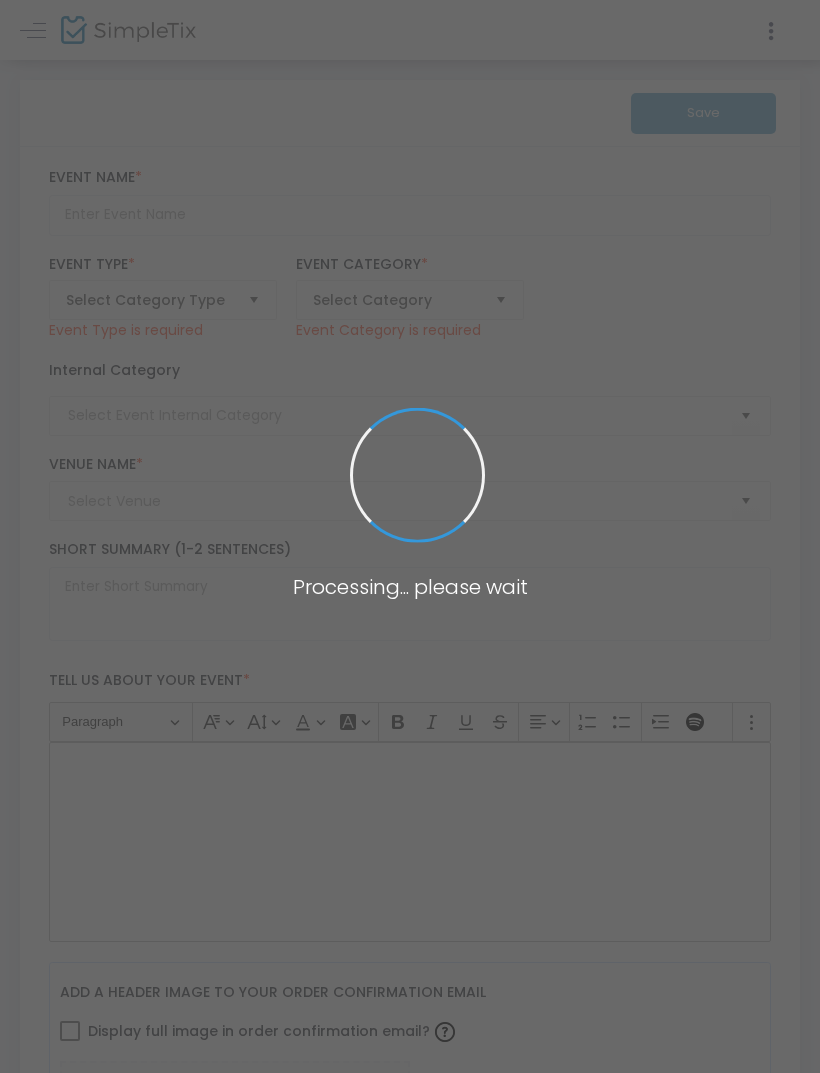 type on "Sylvian’s Corner Presents Dominoes Day" 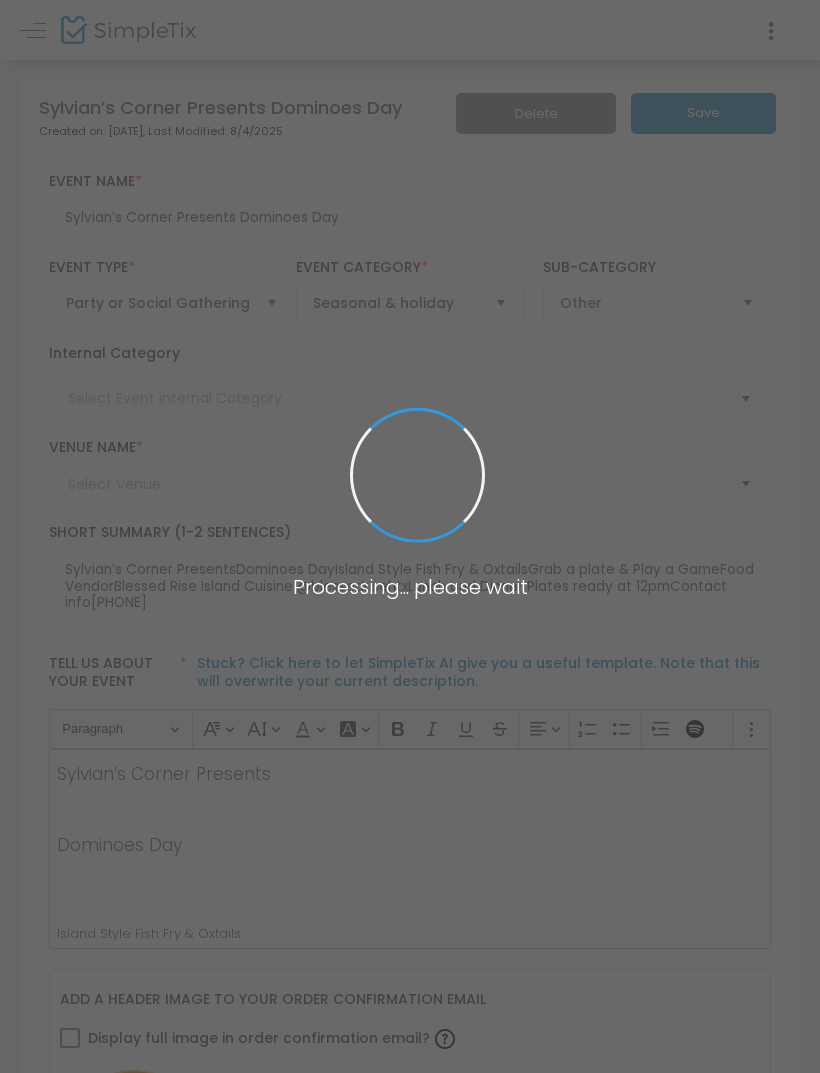 type on "Defee Event Hall" 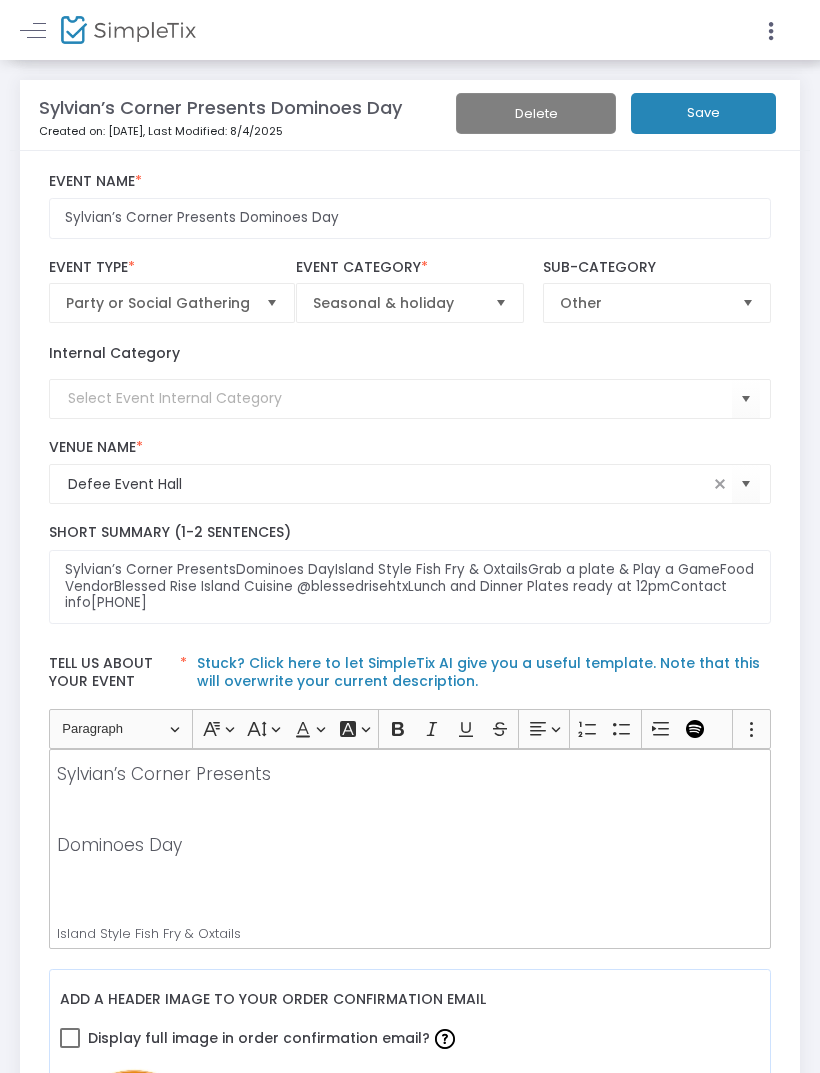 click at bounding box center [33, 30] 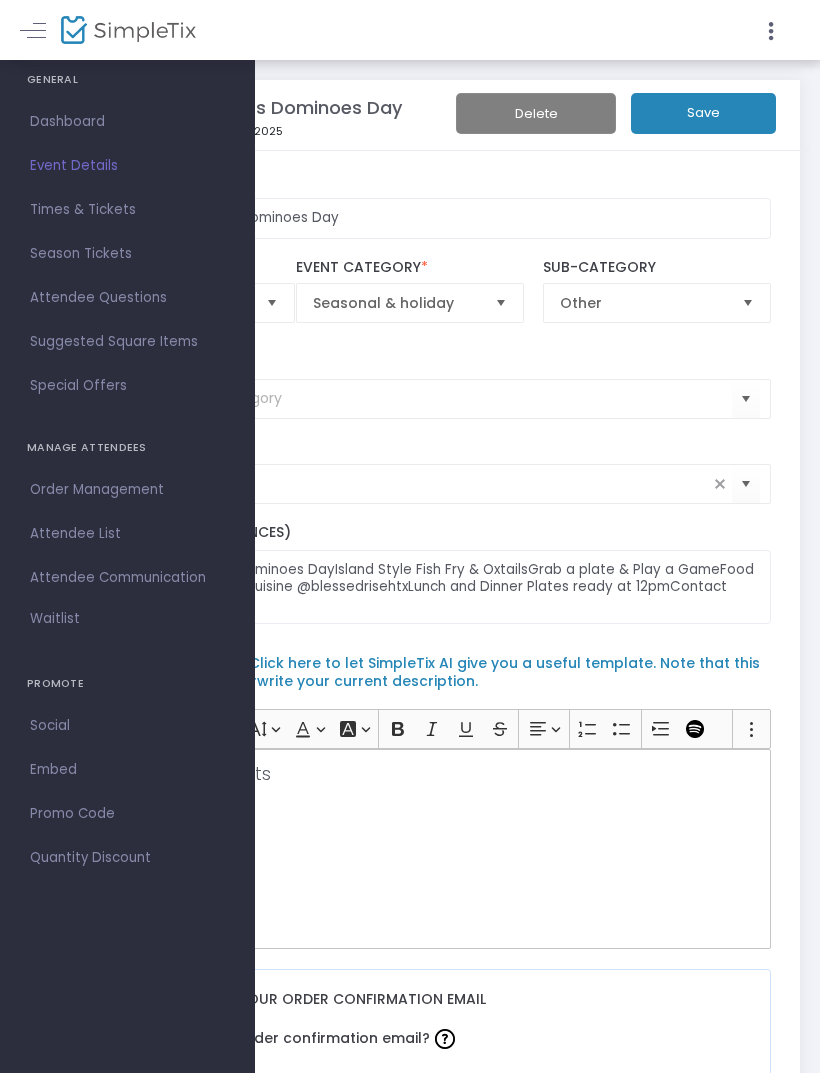 click 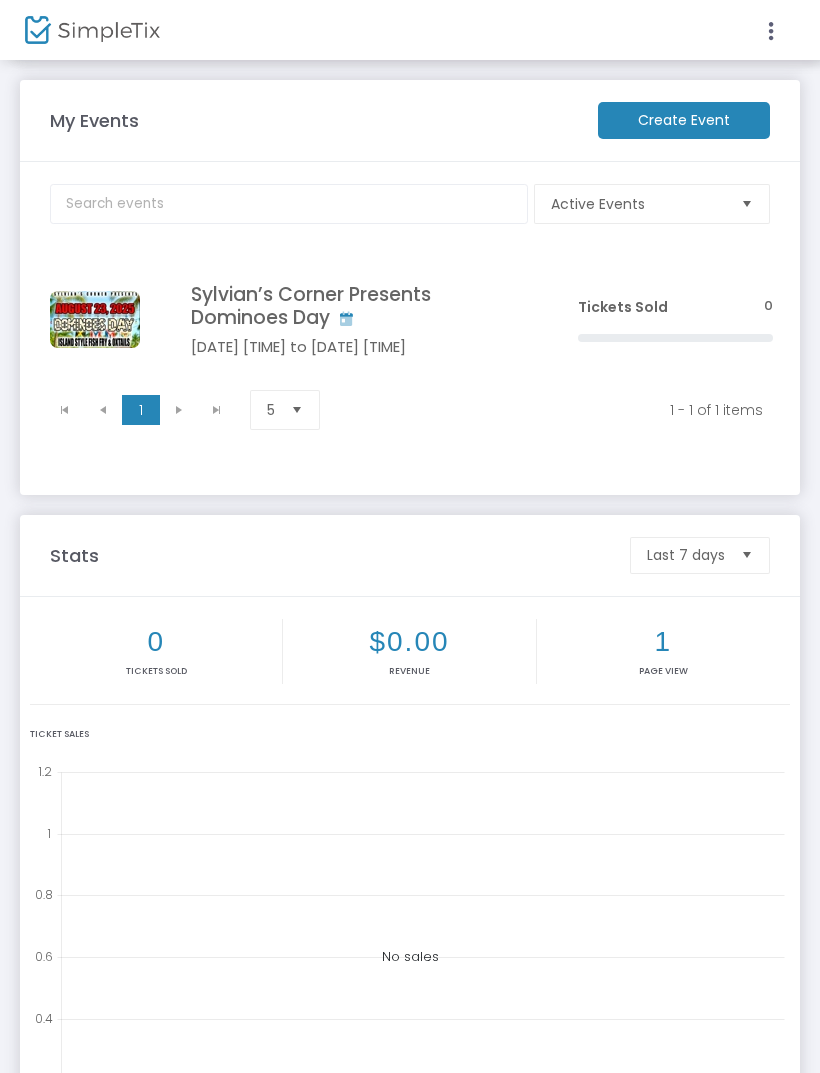 click on "Sylvian’s Corner Presents Dominoes Day" 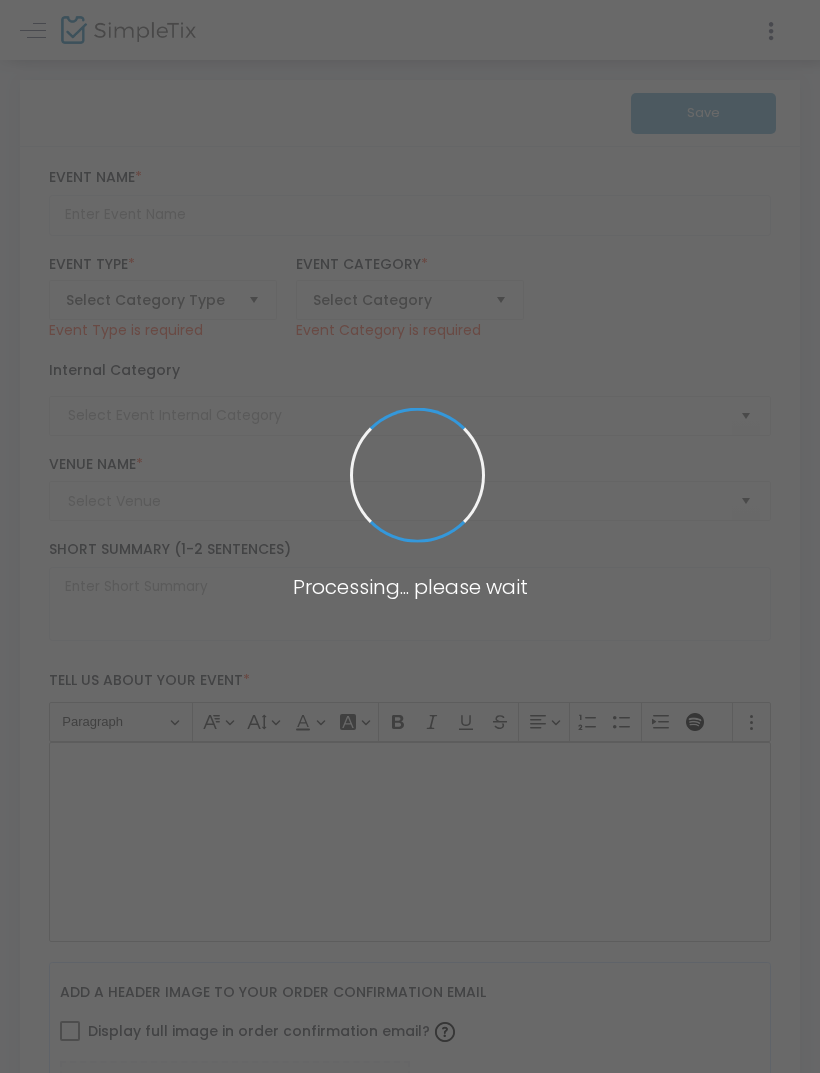 type on "Sylvian’s Corner Presents Dominoes Day" 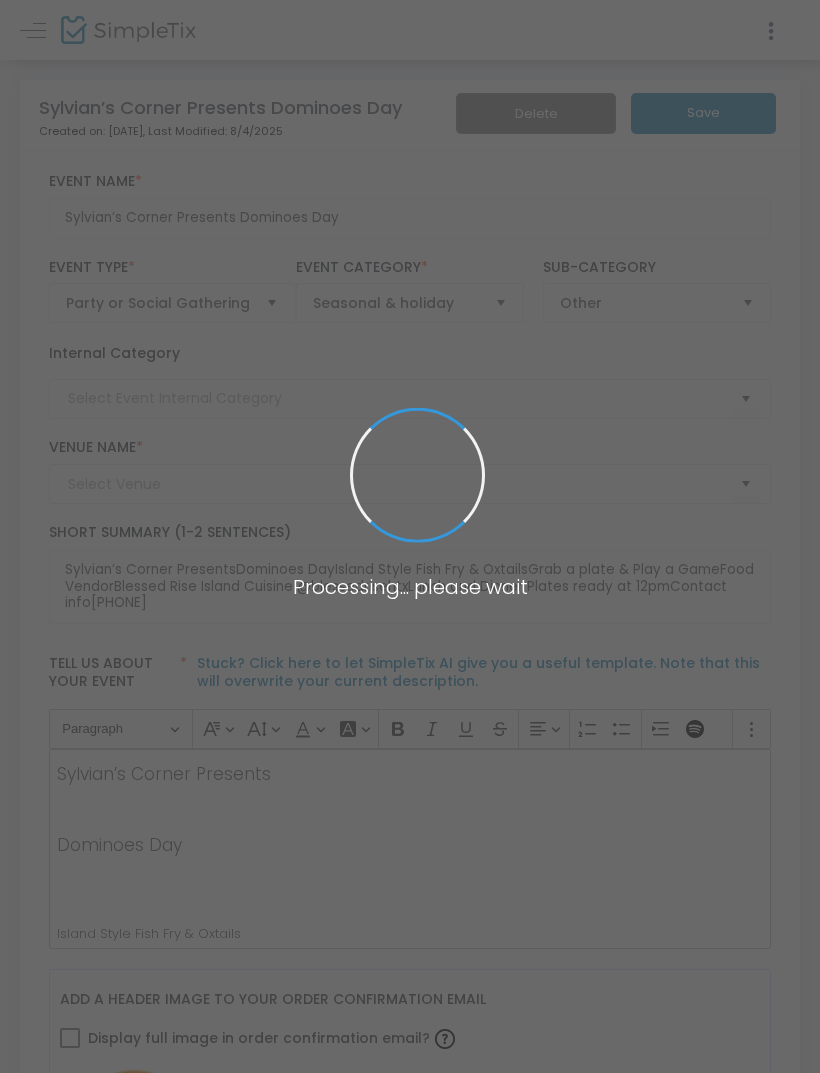type on "Defee Event Hall" 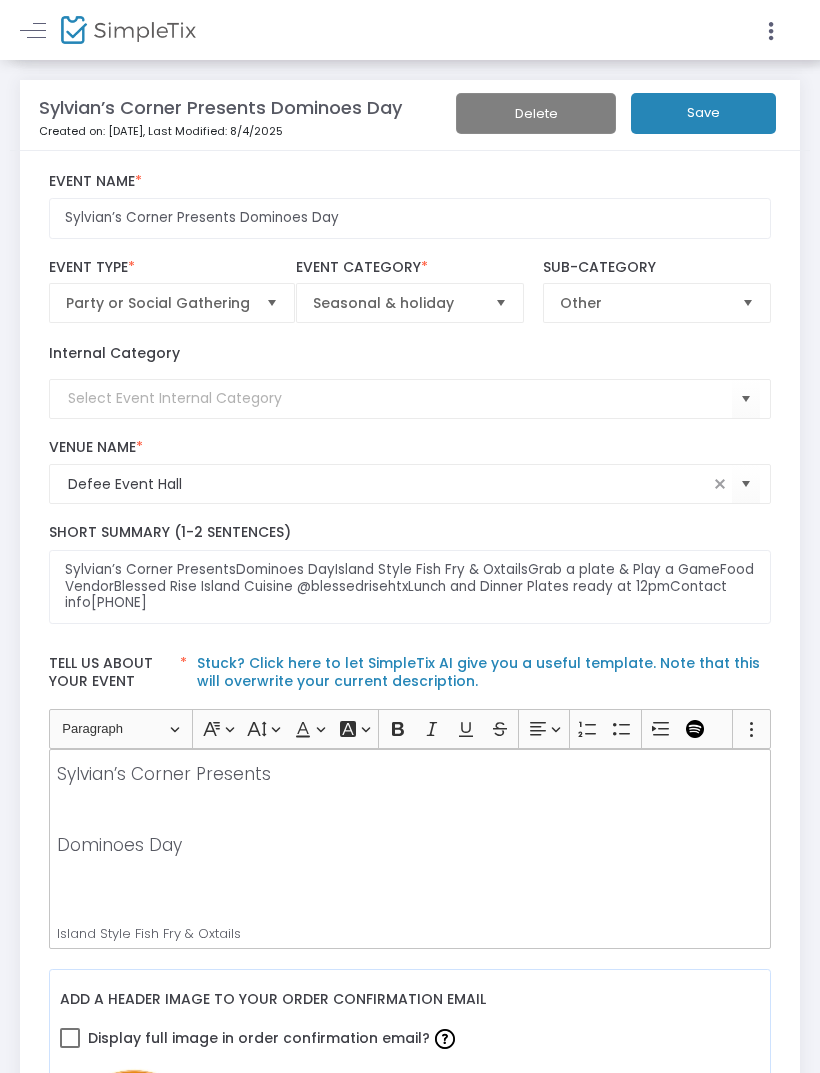 click 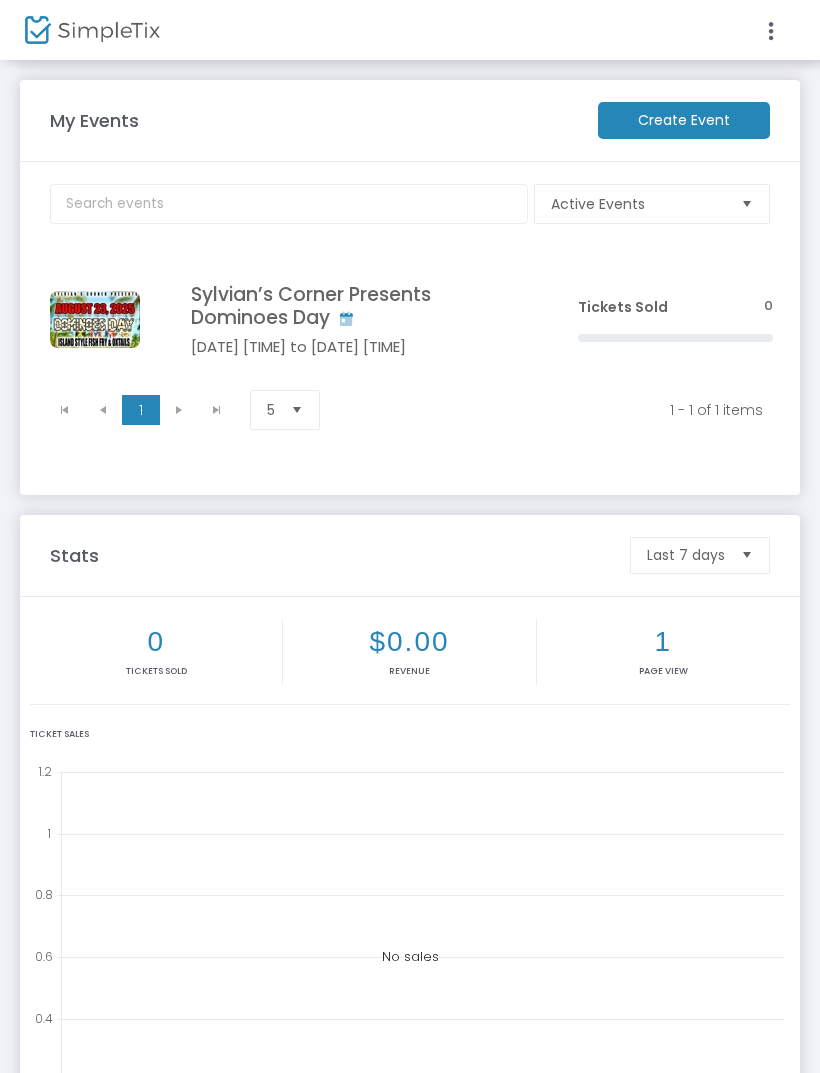 click on "Sylvian’s Corner Presents Dominoes Day" 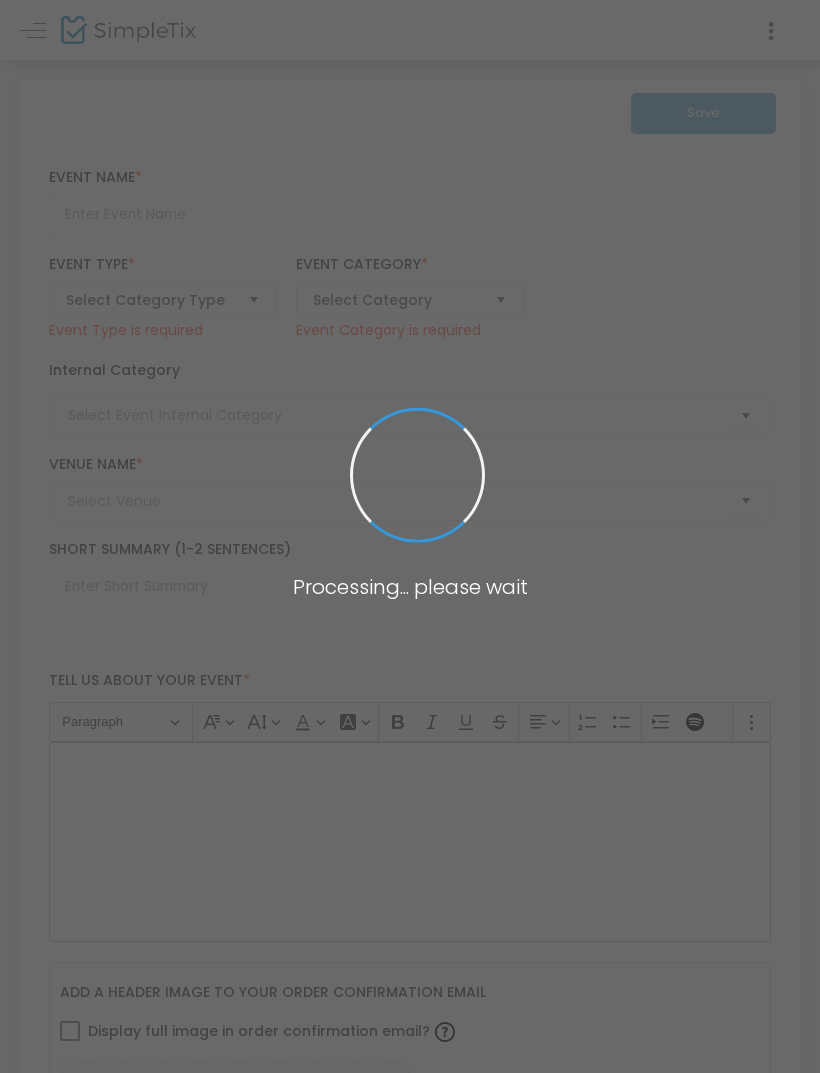 type on "Sylvian’s Corner Presents Dominoes Day" 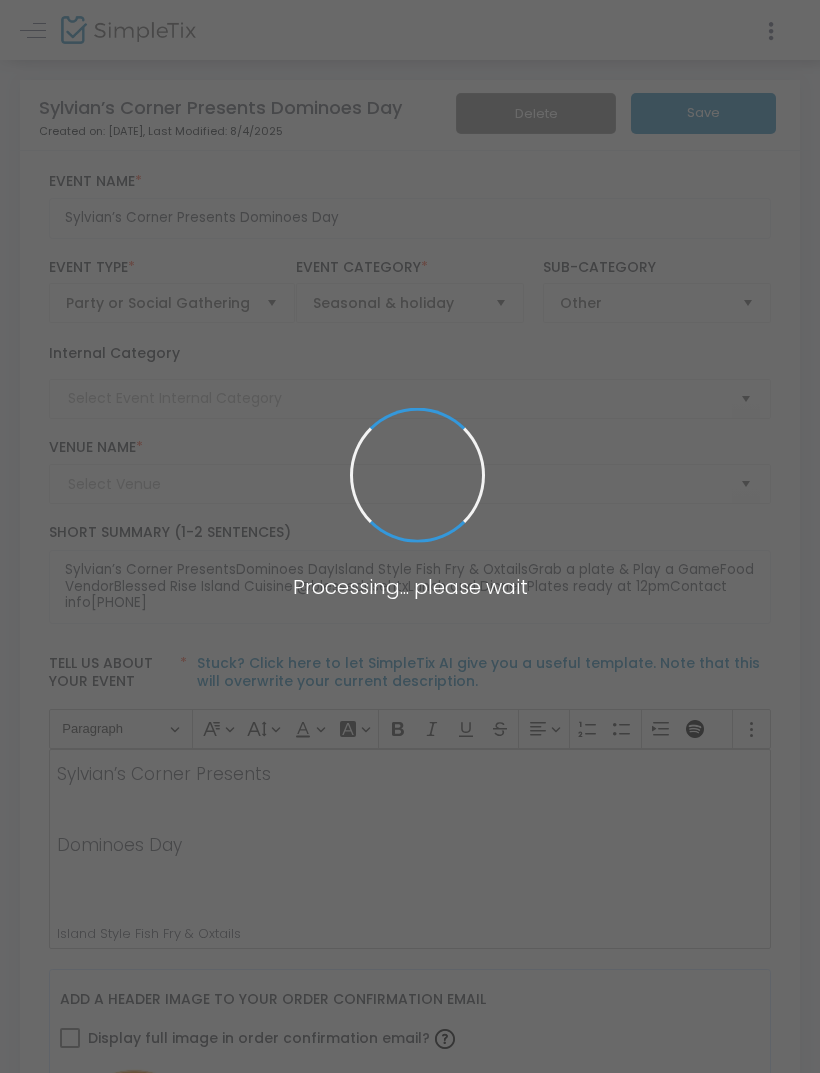 type on "Defee Event Hall" 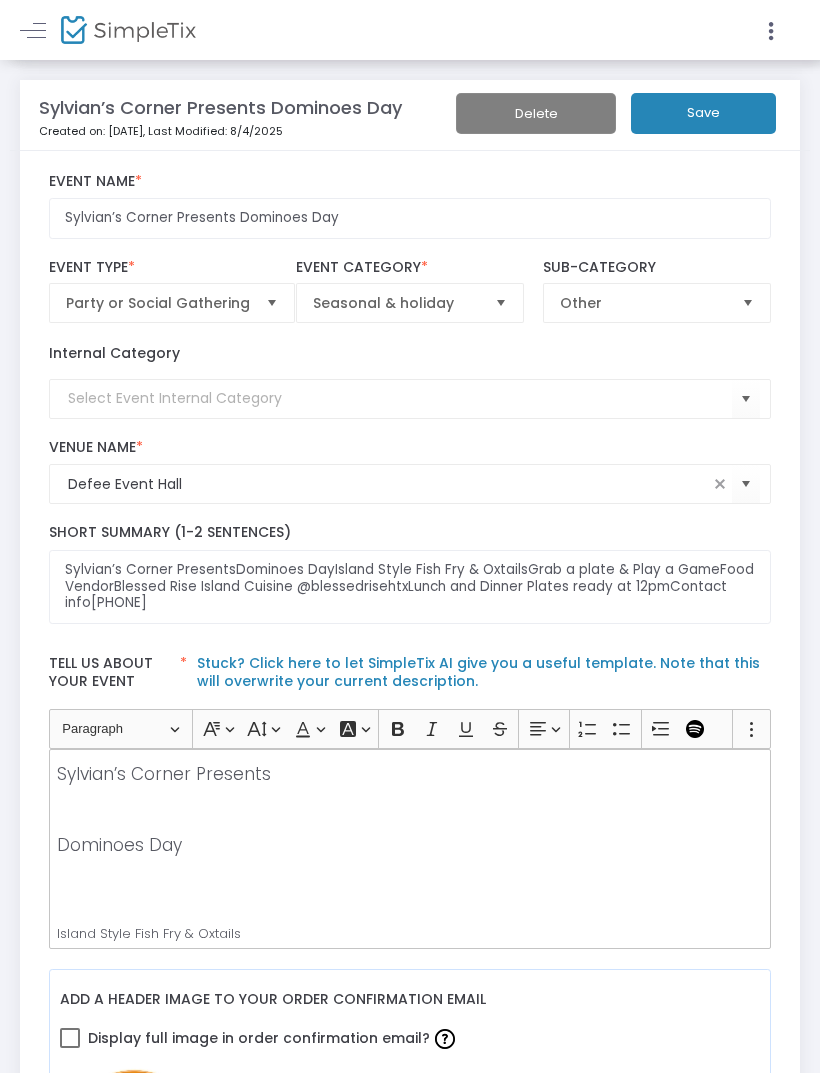click at bounding box center (33, 30) 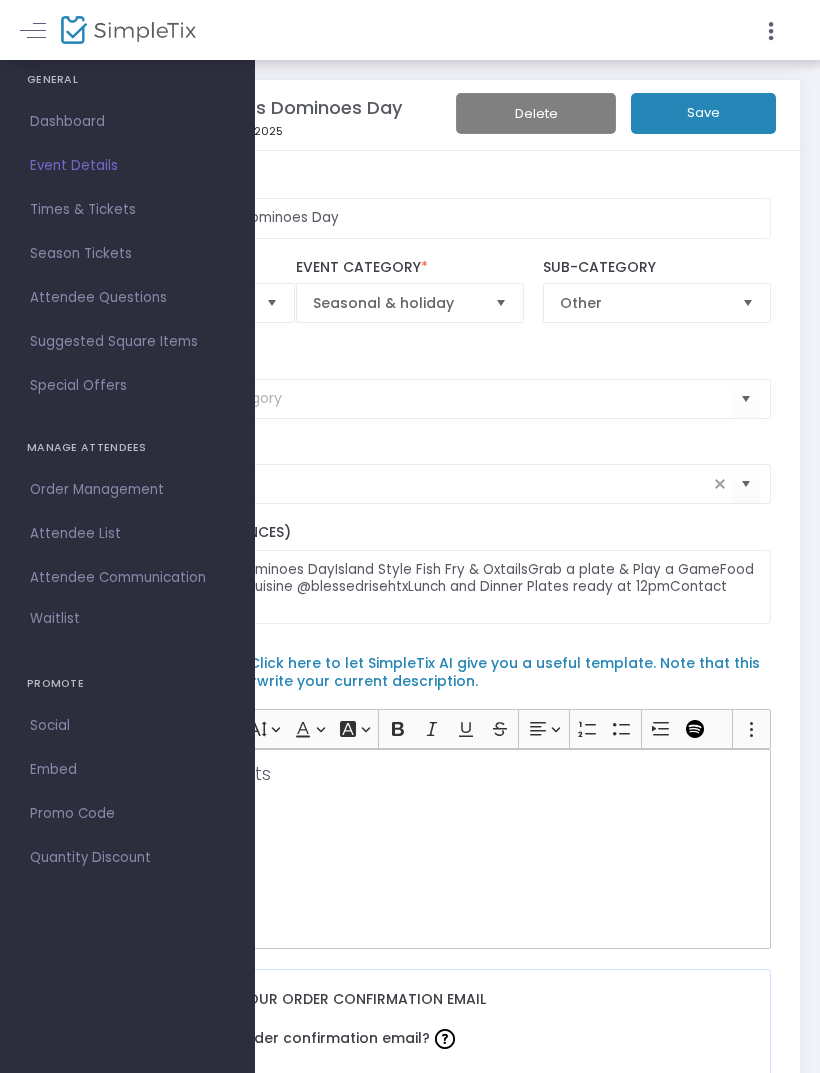 click at bounding box center [33, 30] 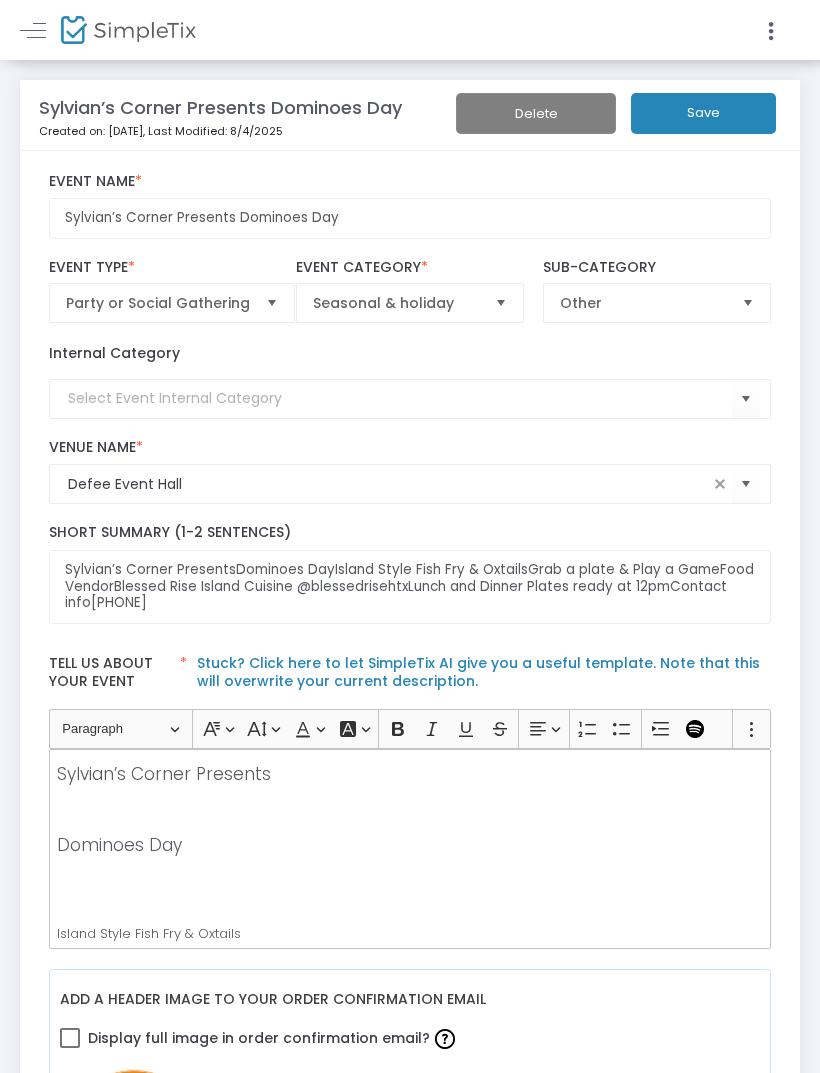 click on "Sylvian’s Corner Presents Dominoes Day Event Name  * Party or Social Gathering  Event Type  *  Event Type is required  Seasonal & holiday  Event Category  * Other  Sub-Category  Internal Category  Defee Event Hall Venue Name  *  Venue is required  [NUMBER] [STREET], [CITY], [STATE], US Venue Address Sylvian’s Corner PresentsDominoes DayIsland Style Fish Fry & OxtailsGrab a plate & Play a GameFood VendorBlessed Rise Island Cuisine @blessedrisehtxLunch and Dinner Plates ready at 12pmContact info[PHONE] Short Summary (1-2 Sentences) Tell us about your event  * Stuck? Click here to let SimpleTix AI give you a useful template. Note that this will overwrite your current description. Heading Paragraph Paragraph Heading 1 Heading 2 Heading 3 Font Family Font Family Default Arial Courier New Georgia Lucida Sans Unicode Tahoma Times New Roman Trebuchet MS Verdana Font Size Font Size 9 11 13 Default 17 19 21 Font Color Font Color Remove color Remove color Font Background Color Font Background Color Bold Link" 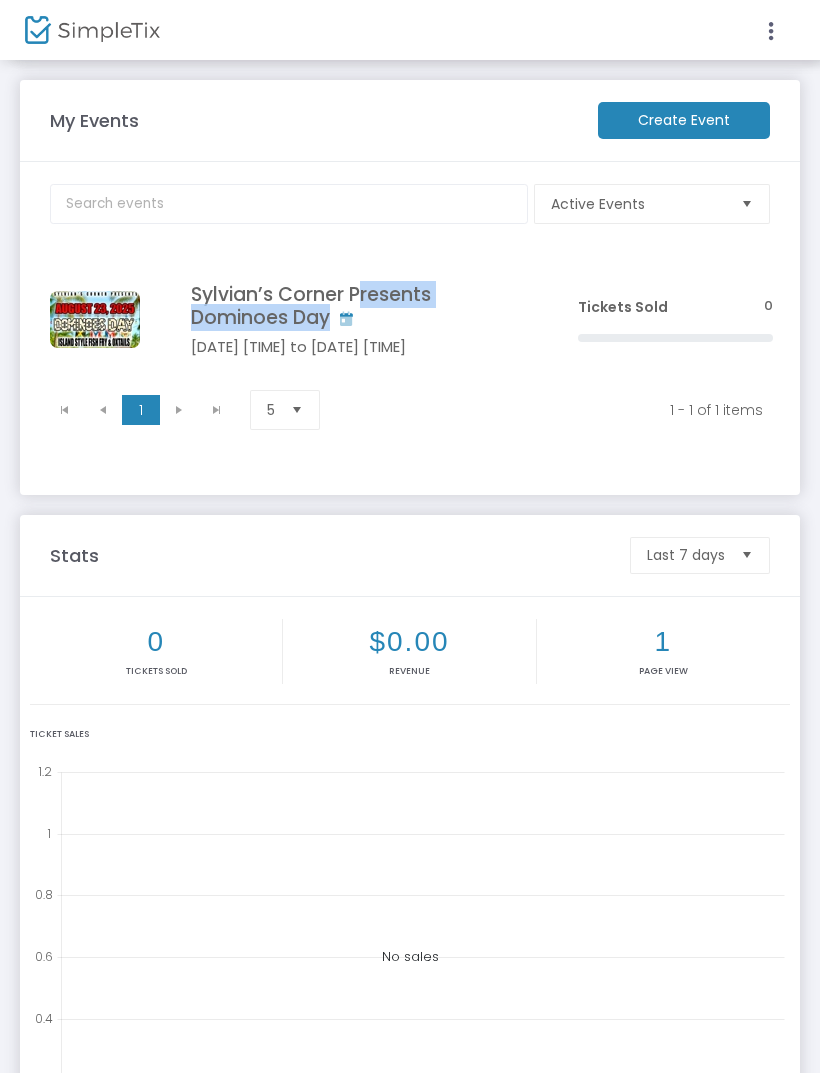 click on "Click here to edit" 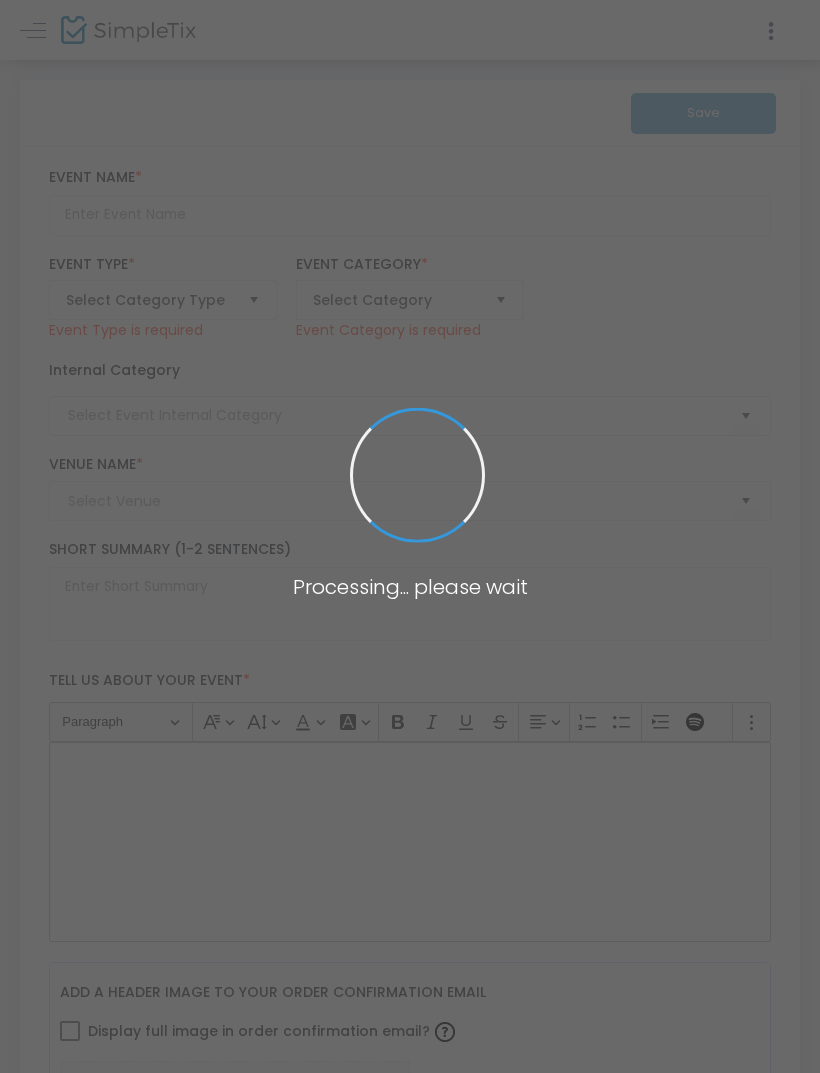 type on "Sylvian’s Corner Presents Dominoes Day" 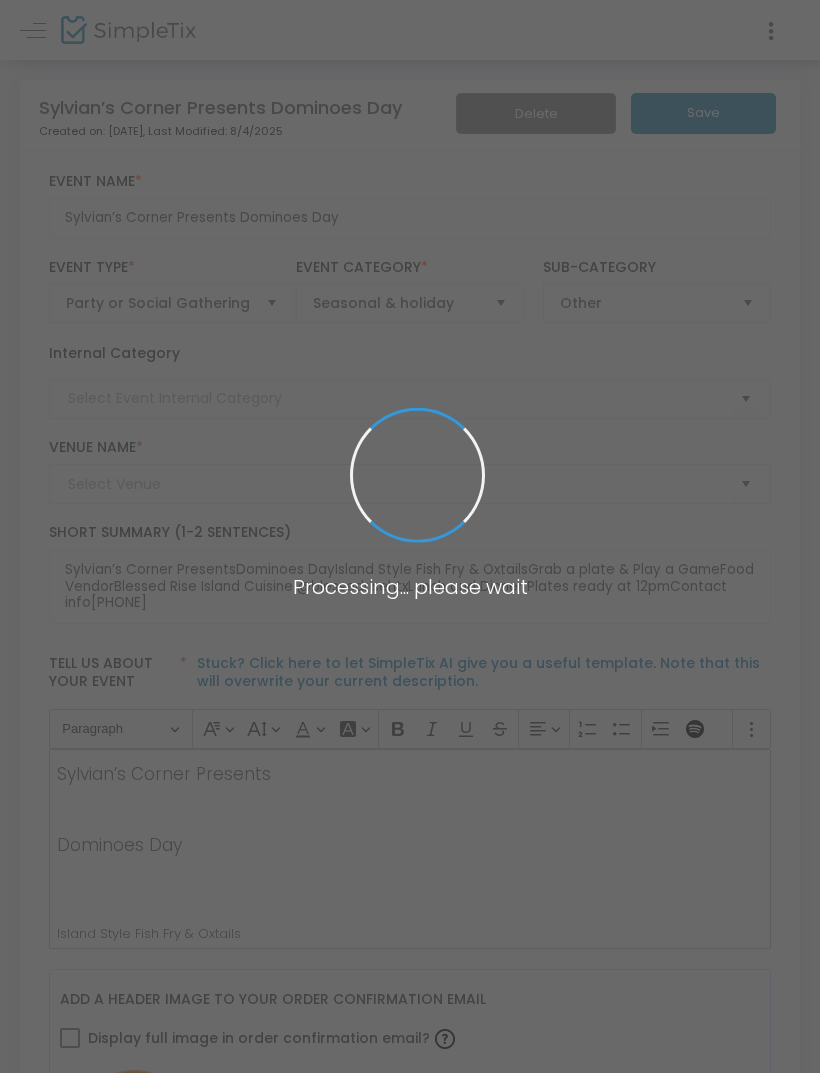 type on "Defee Event Hall" 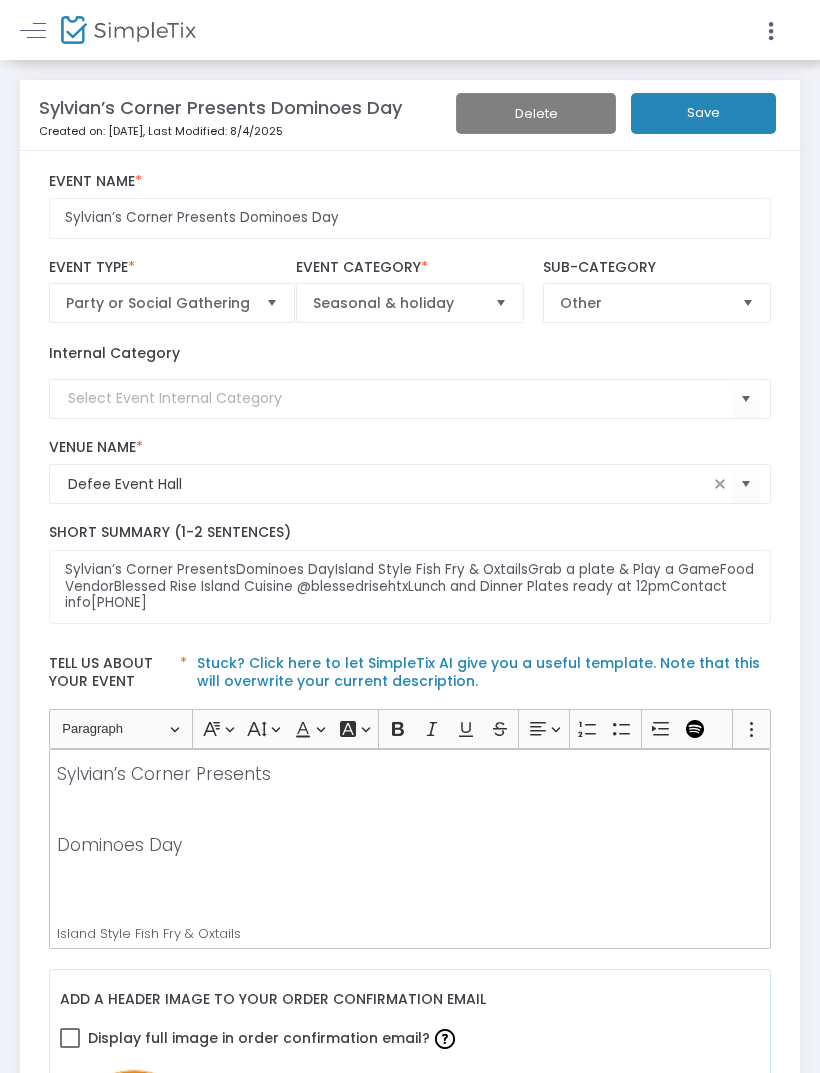 click at bounding box center [33, 30] 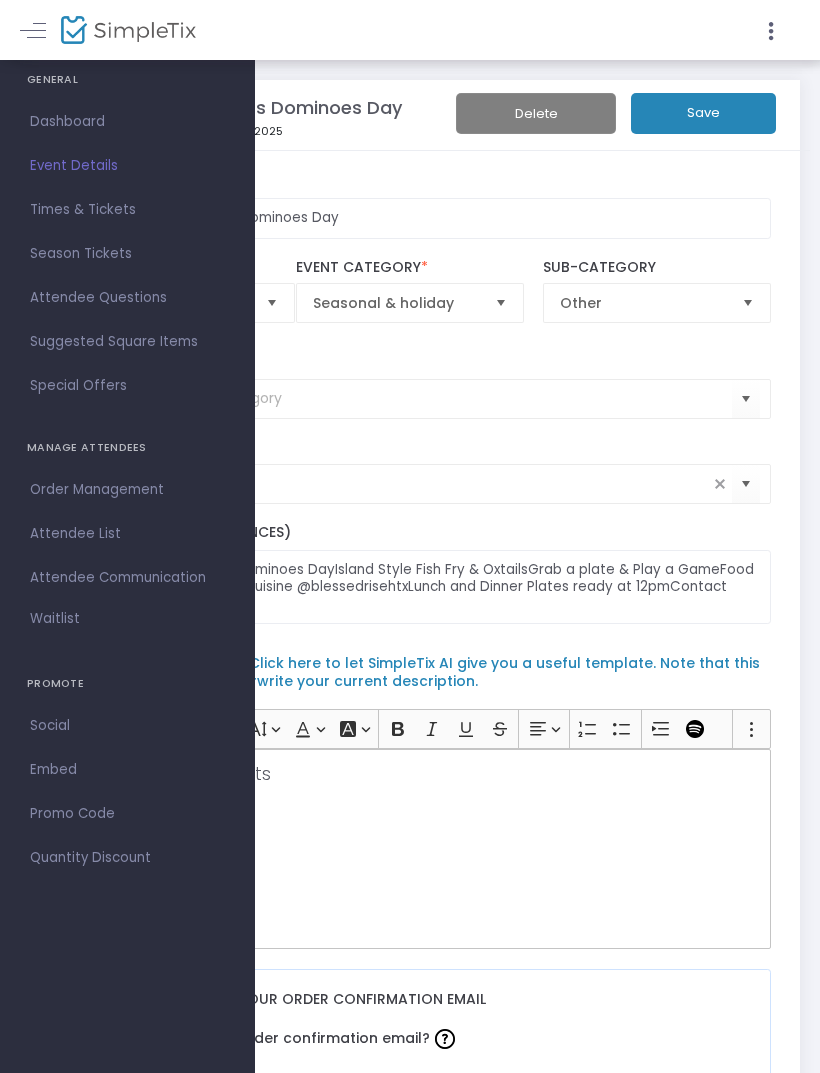 click on "Times & Tickets" at bounding box center [127, 210] 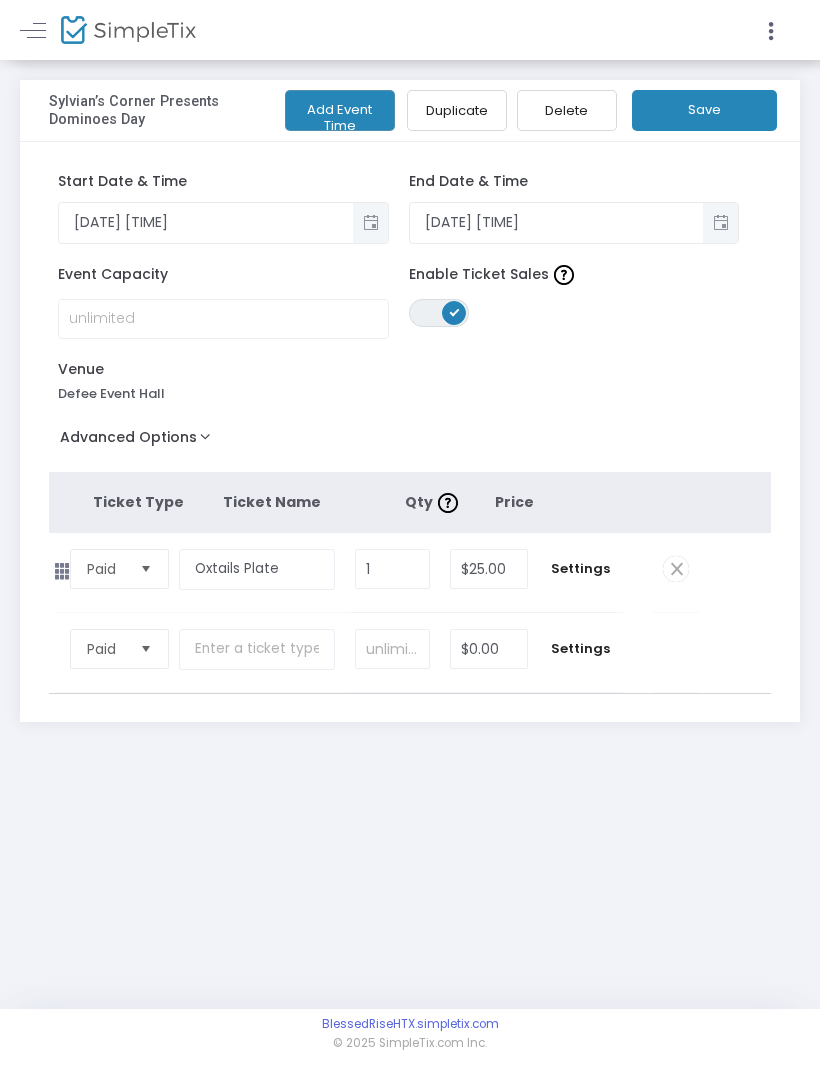 click on "Paid  Required." 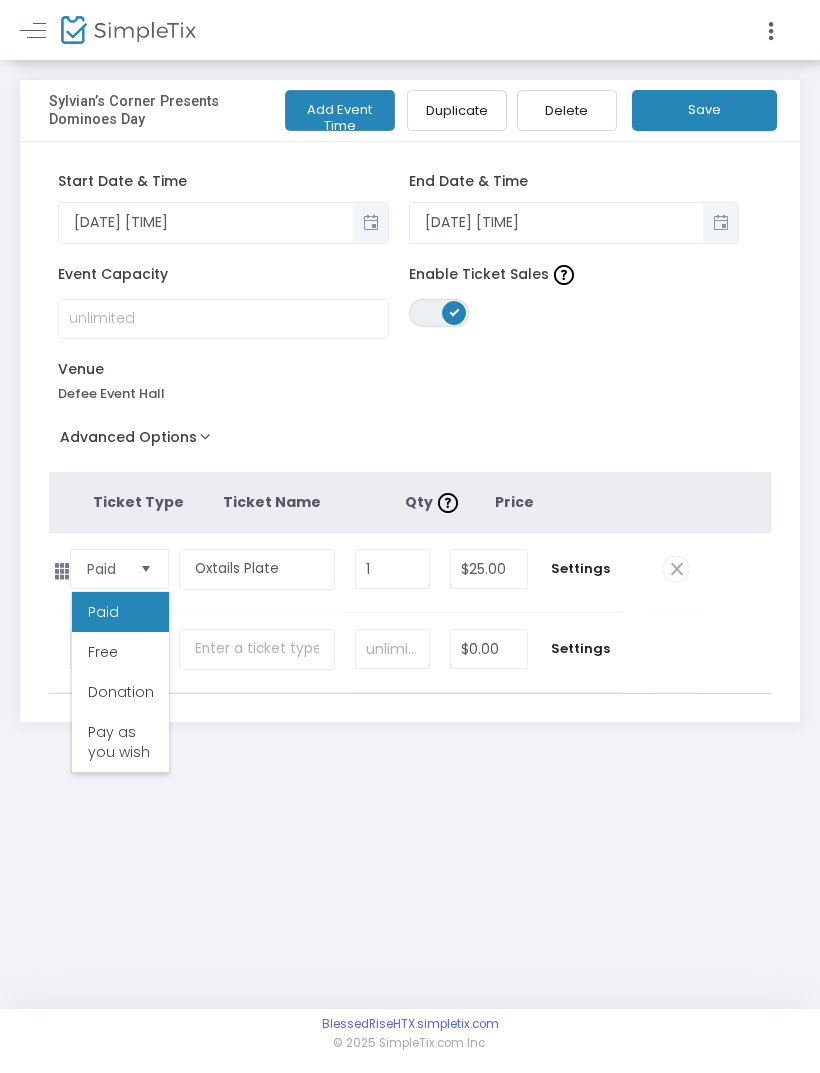 click on "GENERAL   Dashboard   Event Details  Times & Tickets  Season Passes   Season Tickets   Custom Registration Pages   Attendee Questions   Suggested Square Items   Event Promoters   Special Offers   MANAGE ATTENDEES   Order Management   Attendee List   Attendee Communication   Waitlist   Print Badges   PROMOTE   Social   Embed   Promo Code   Quantity Discount   Sylvian’s Corner Presents Dominoes Day   Add Event Time   Duplicate   Delete   Save  Start Date & Time [DATE] [TIME] End Date & Time [DATE] [TIME] Event Capacity  Enable Ticket Sales  ON OFF Venue  Defee Event Hall   Advanced Options  Event Time Title  Mobile eTicket color  #FFFFFF  Limit the total number of orders per event time  ON OFF Ticket Type Ticket Name Qty  Price Paid  Required.  Oxtails Plate  Required.  1  Required.  $25.00  Required.  Settings  0 Ticket sold (SKU #3680391) Ticket Description  Required.  ON OFF Editor mode TICKET NOTE Ticket can be purchased  By Attendees and Staff Minimum tickets per order 0 10" 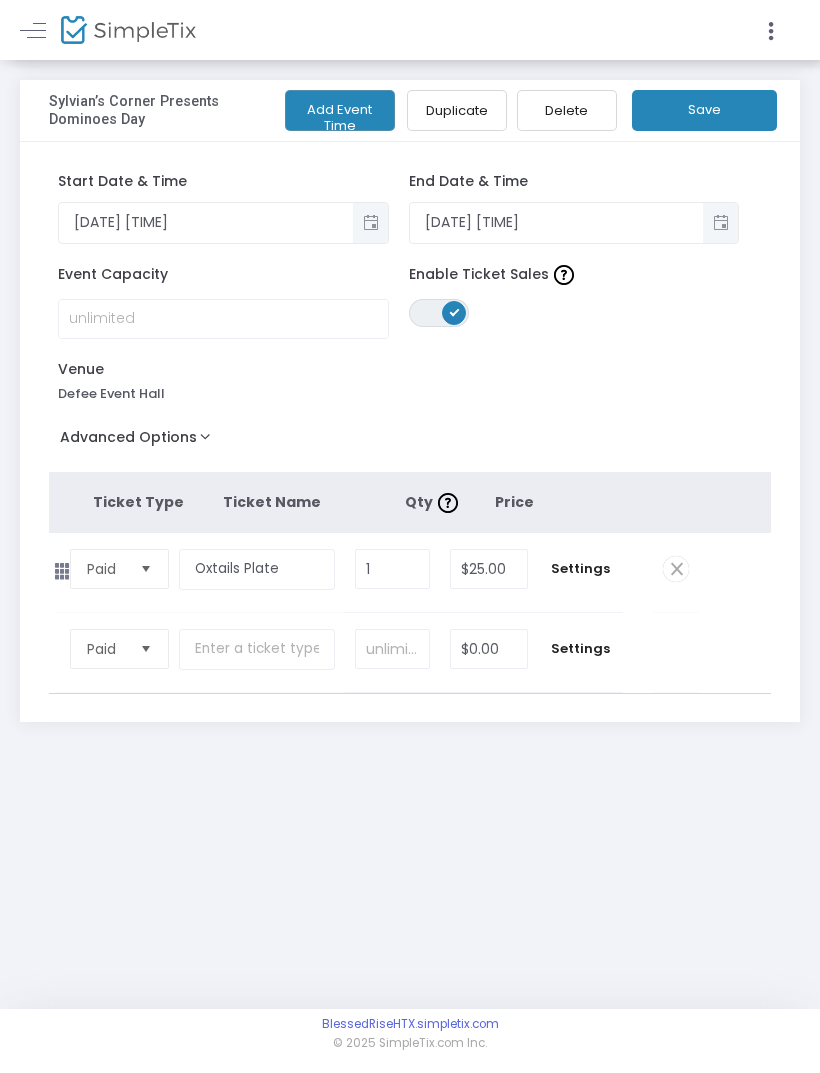 click on "Duplicate" 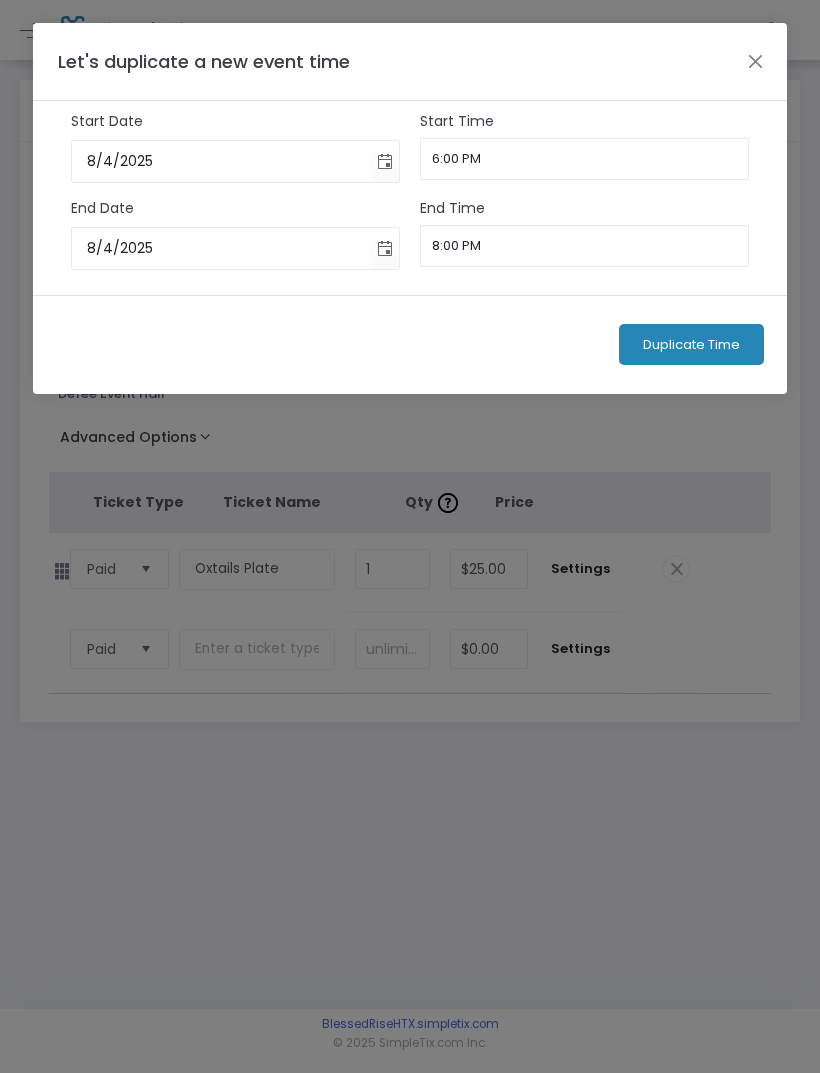 click on "Duplicate Time" 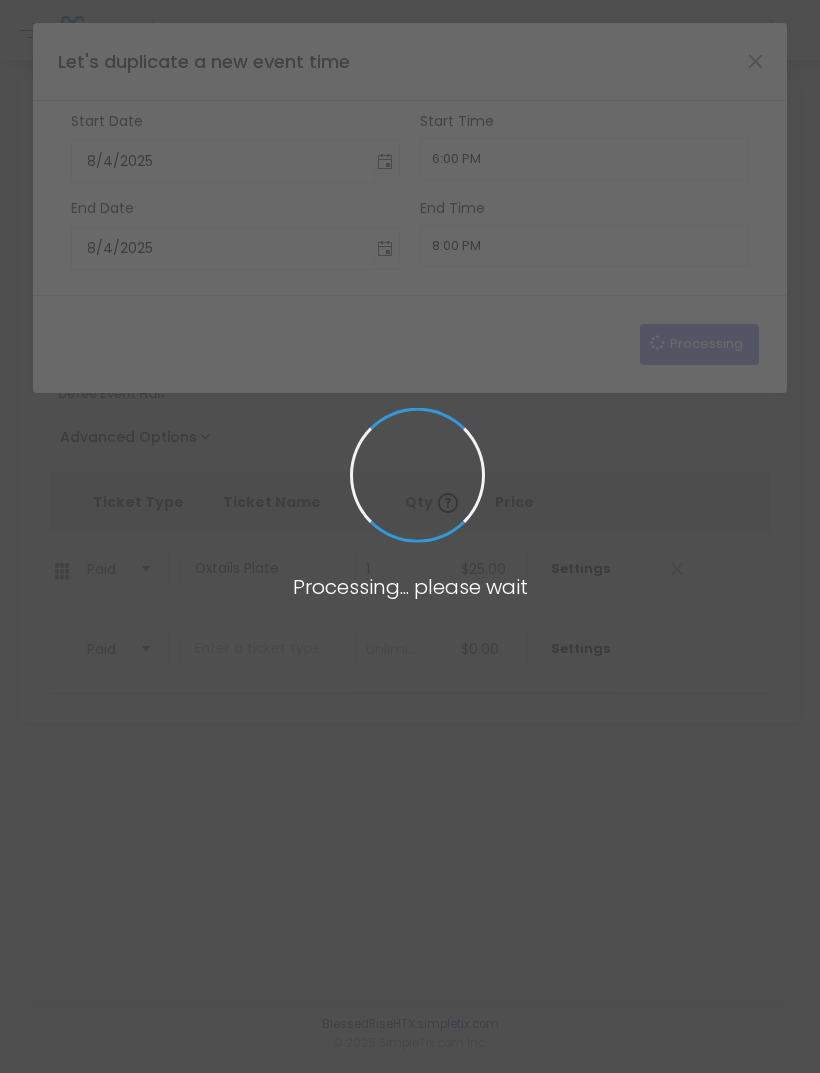 type on "8/4/2025" 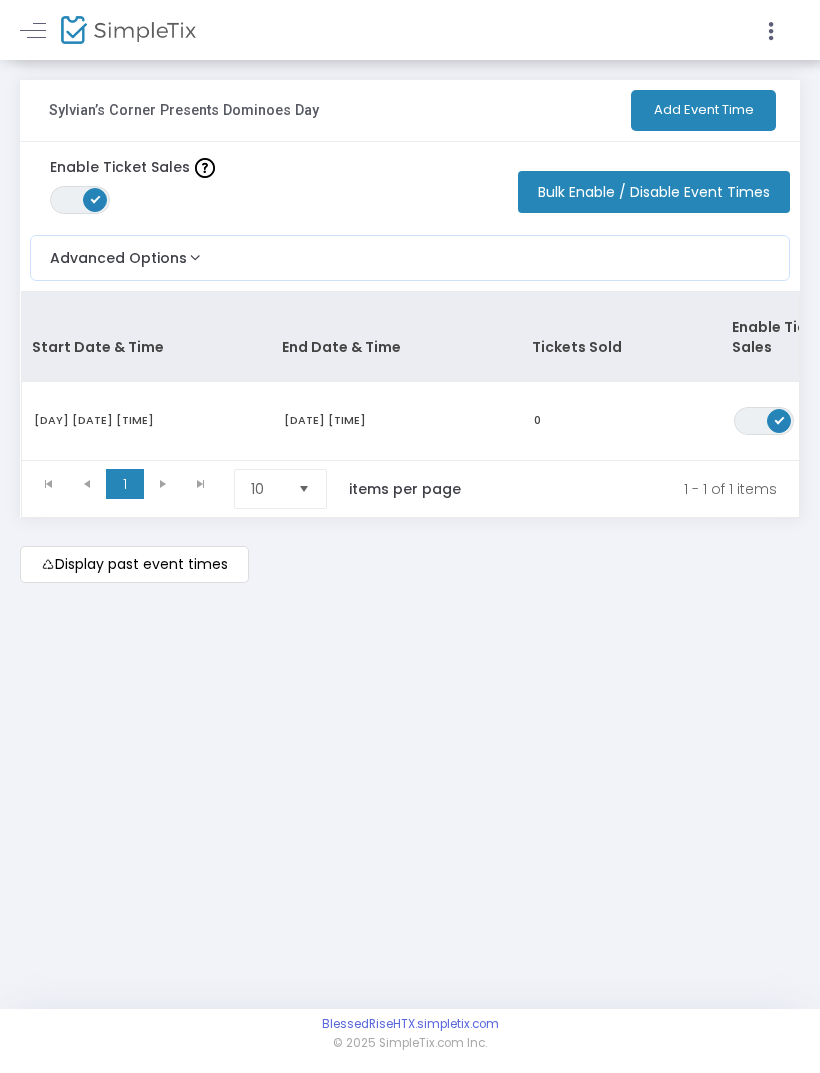click on "[DAY] [DATE] [TIME]" 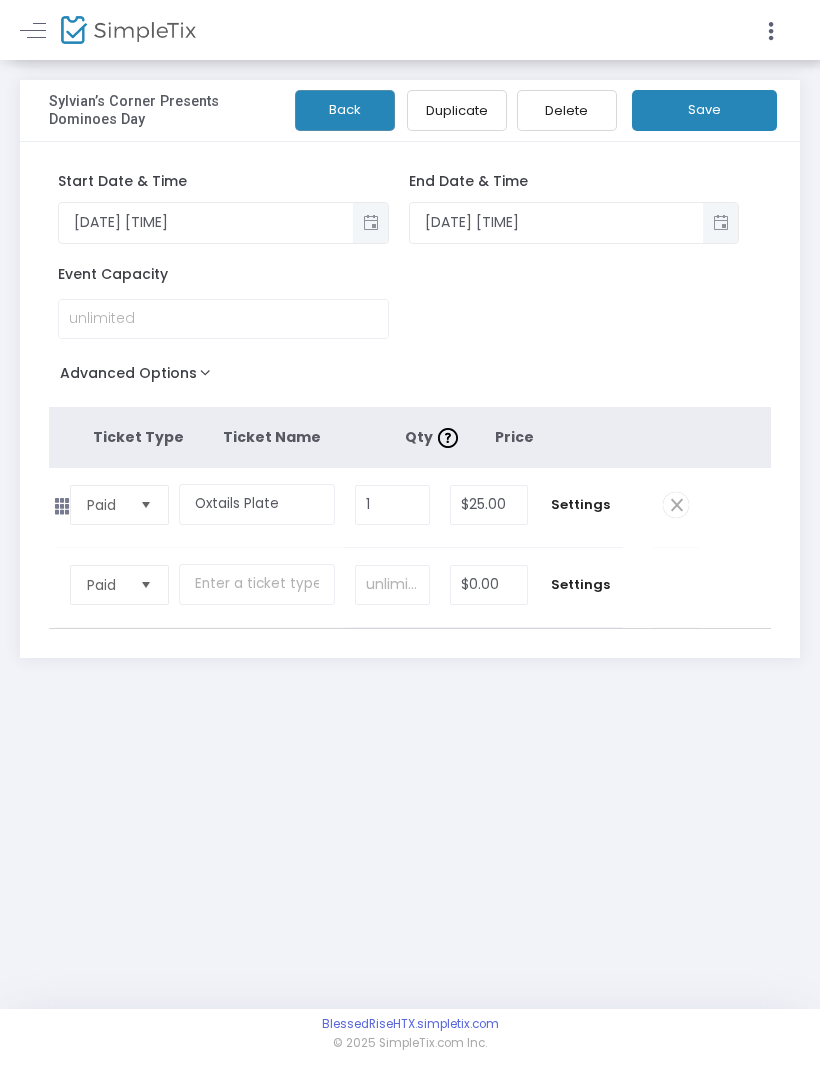 click on "Advanced Options" 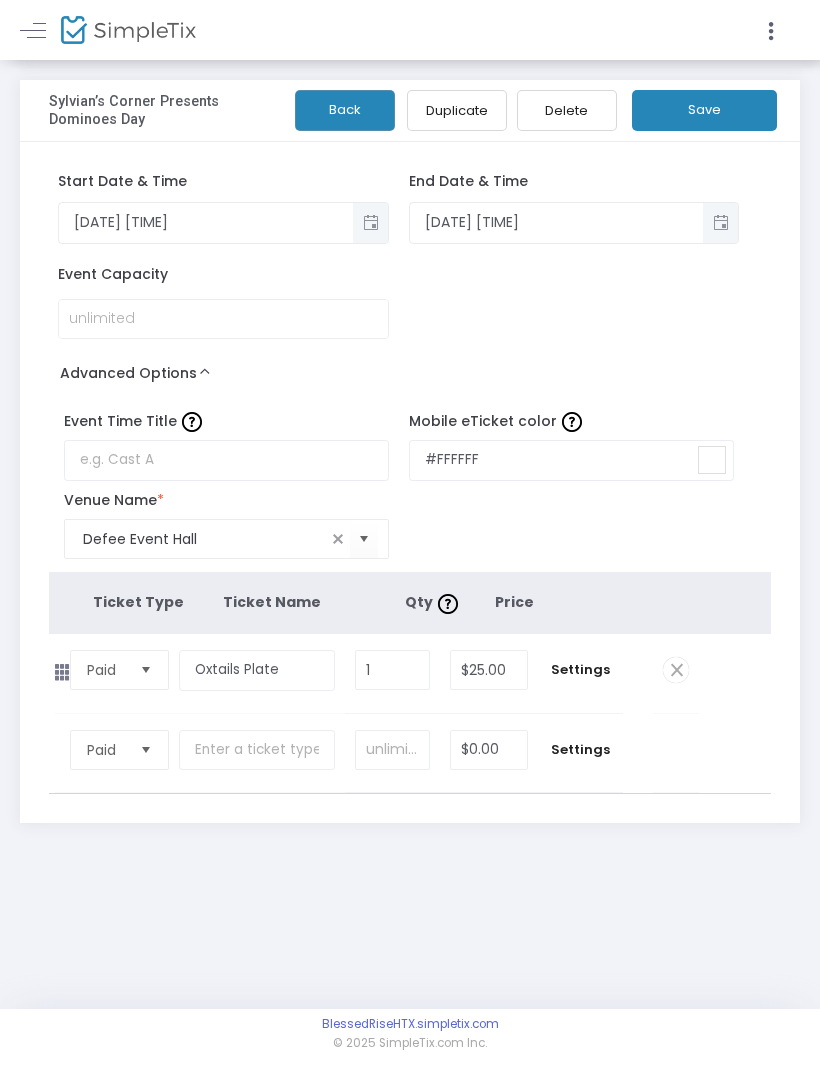 click at bounding box center [33, 30] 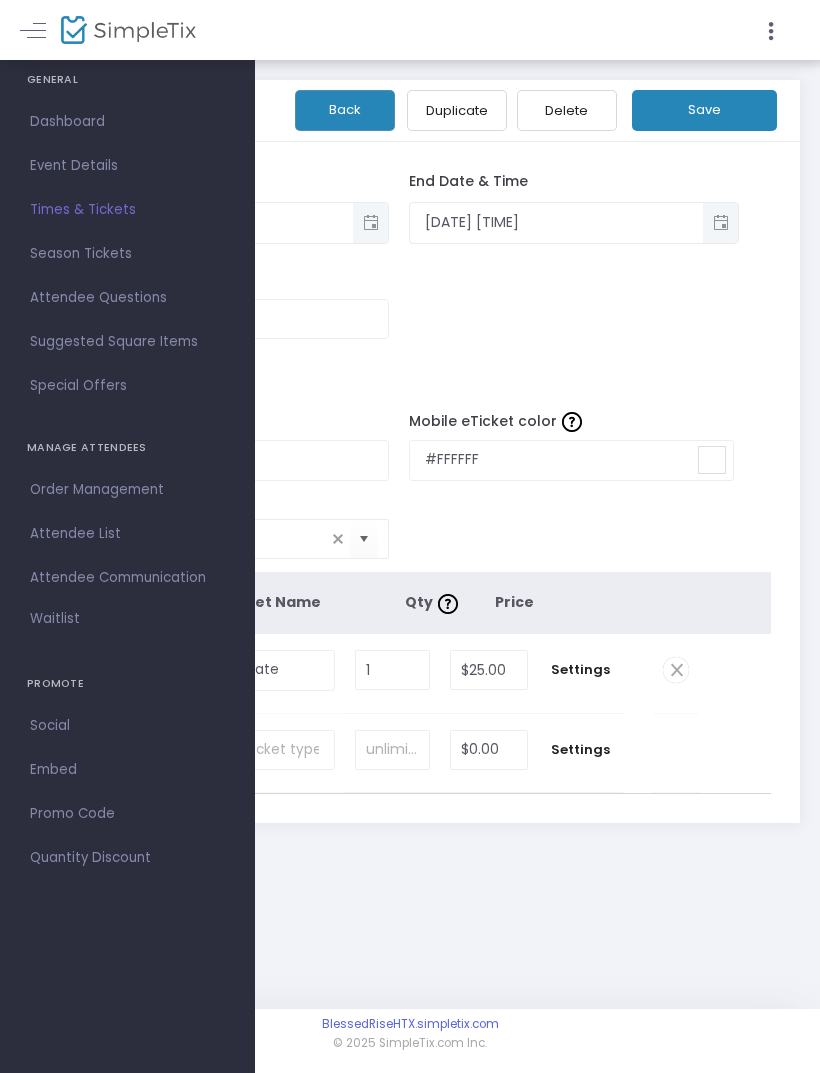 click on "Sylvian’s Corner Presents Dominoes Day   Back   Duplicate   Delete   Save  Start Date & Time [DATE] [TIME] End Date & Time [DATE] [TIME] Event Capacity   Advanced Options  Event Time Title  Mobile eTicket color  #FFFFFF Venue Name  * Defee Event Hall  Venue is required  Ticket Type Ticket Name Qty  Price Paid  Required.  Oxtails Plate  Required.  1  Required.  $25.00  Required.  Settings  0 Ticket sold (SKU #3680391) Ticket Description  Required.  ON OFF Editor mode TICKET NOTE Ticket can be purchased  By Attendees and Staff Minimum tickets per order 0  Value should be between 0 to 1000..  Maximum tickets per order 10  Value should not be less than Min Tickets and not exceed than 1000.  Do you want to charge your ticket buyers a service fee?   Absorb fee: Ticketing fees will be deducted from your ticket revenue    Pass ticketing fees and credit card processing fees to the buyer   The fee will be $2.45     Charge a custom fee When should ticket sales start?   Start ticket sales immediately   0" 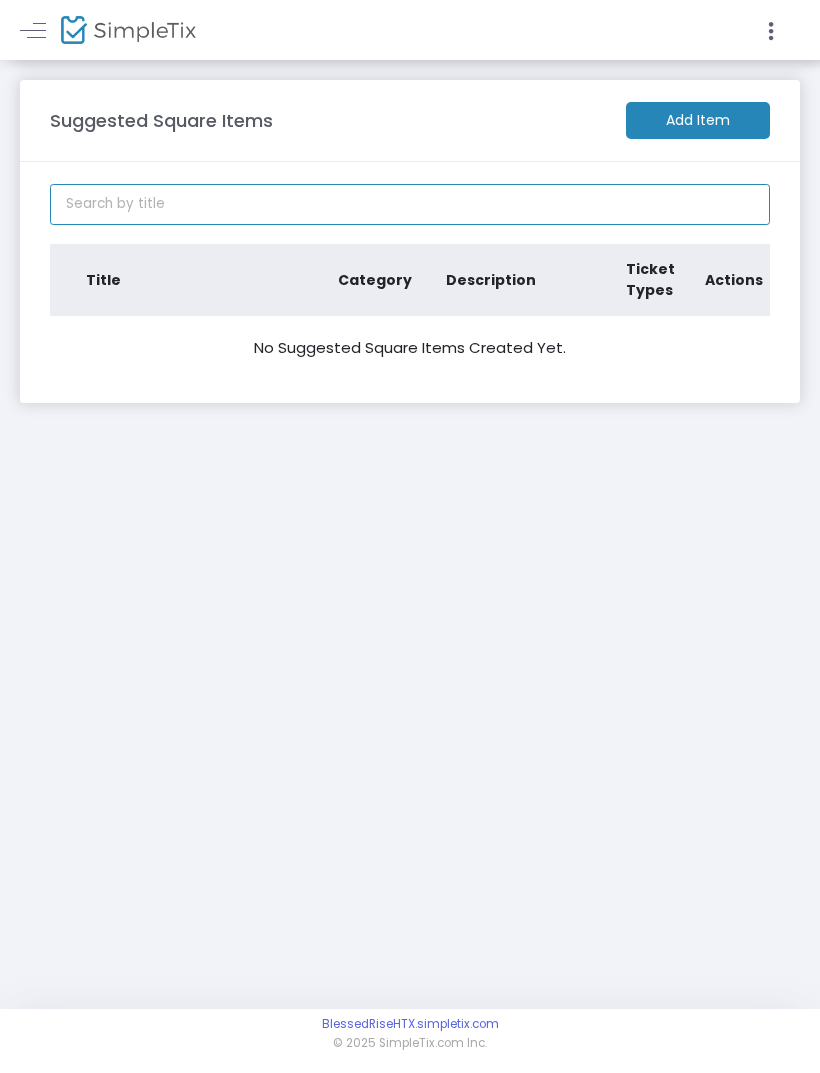 click 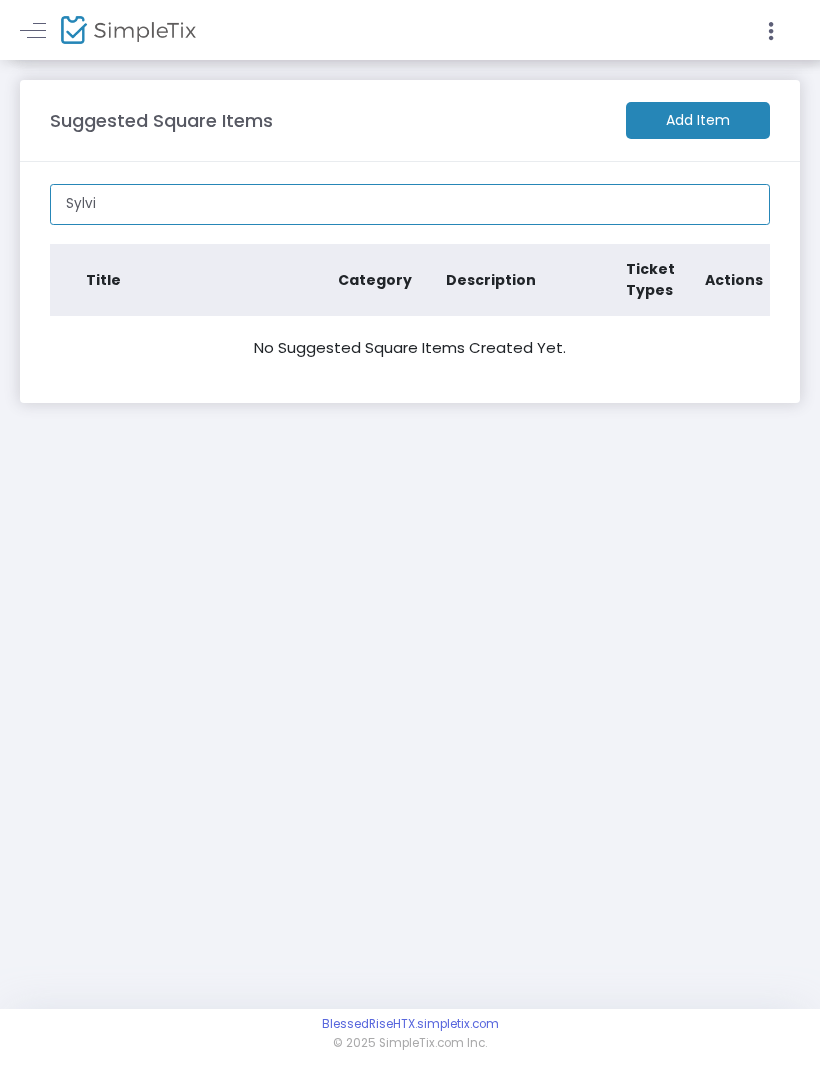 type on "Sylvi" 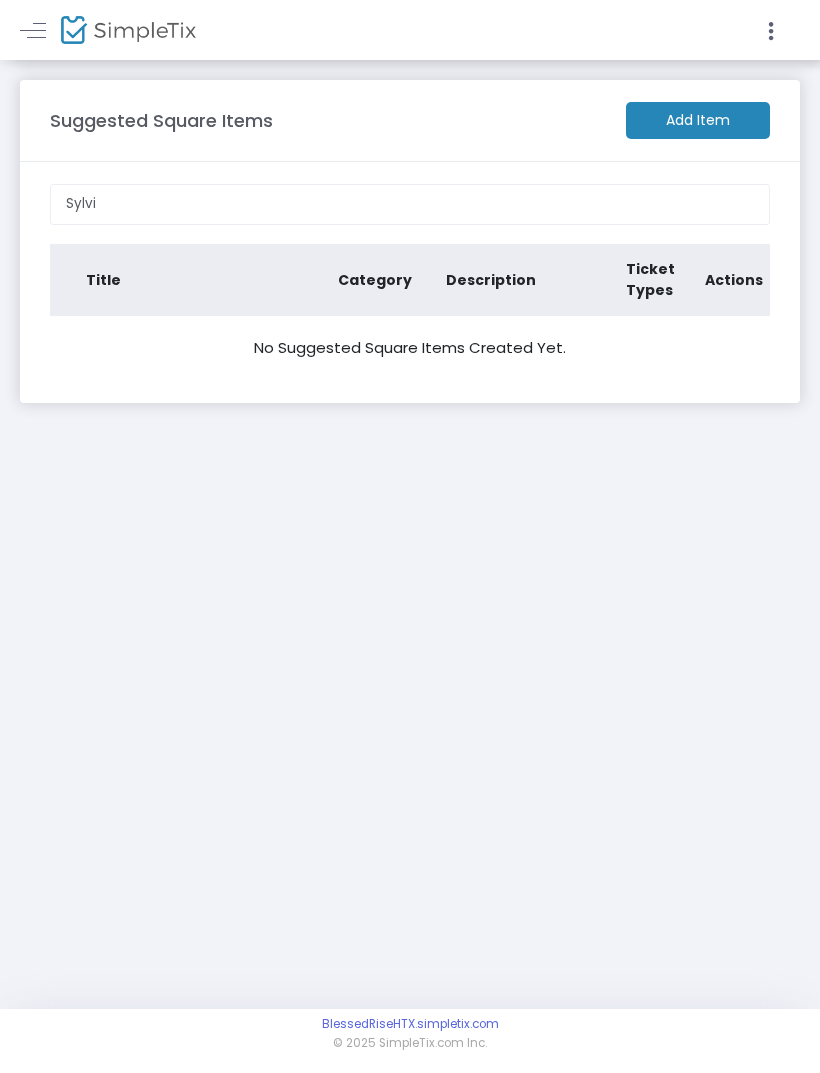 click 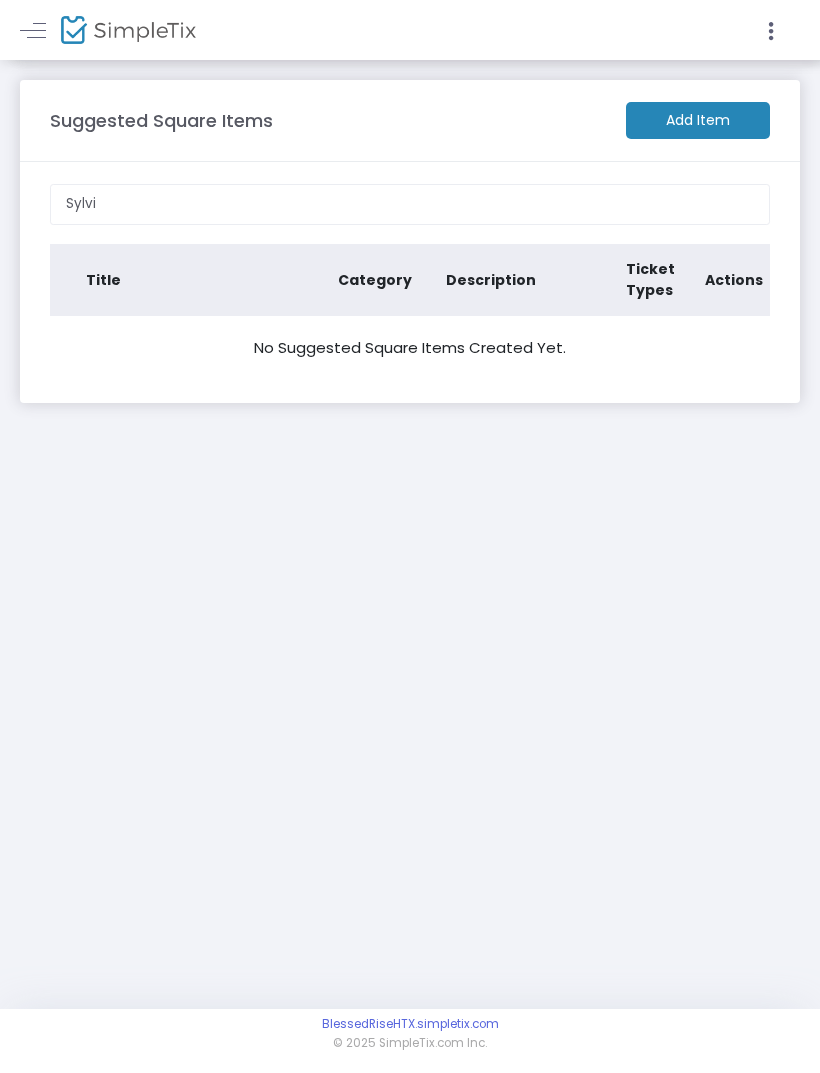 click at bounding box center [33, 30] 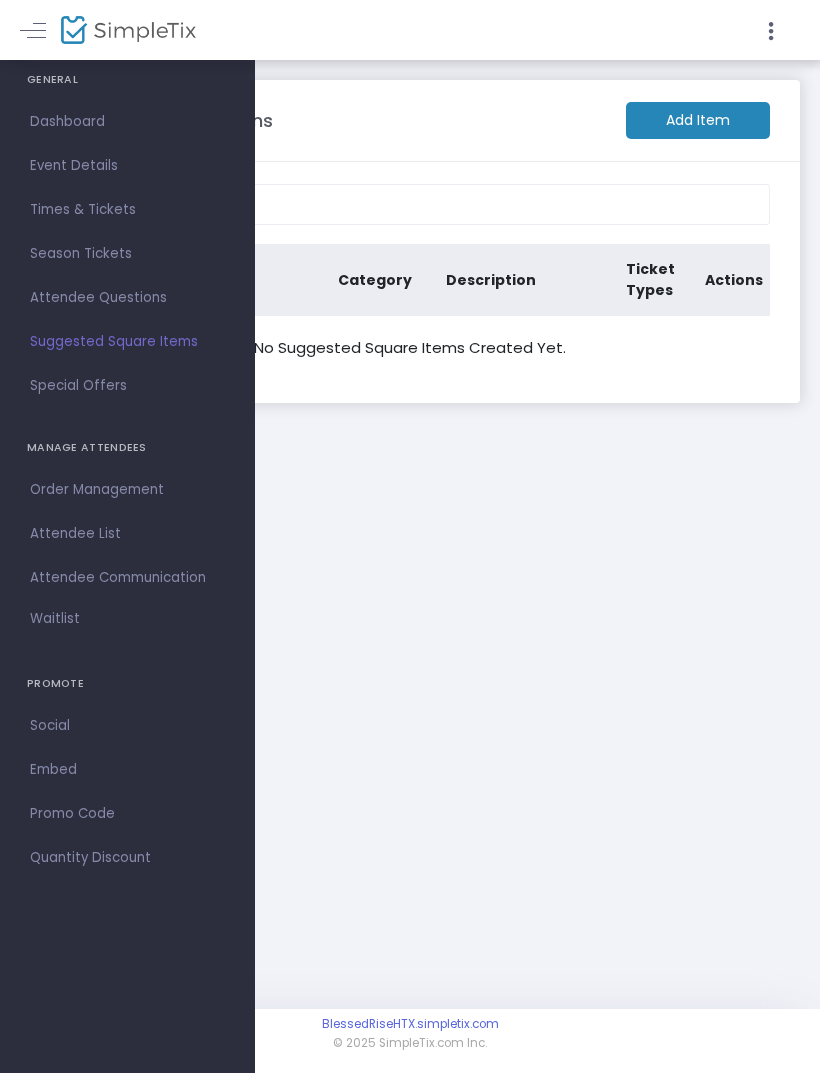click on "Attendee Questions" at bounding box center (127, 298) 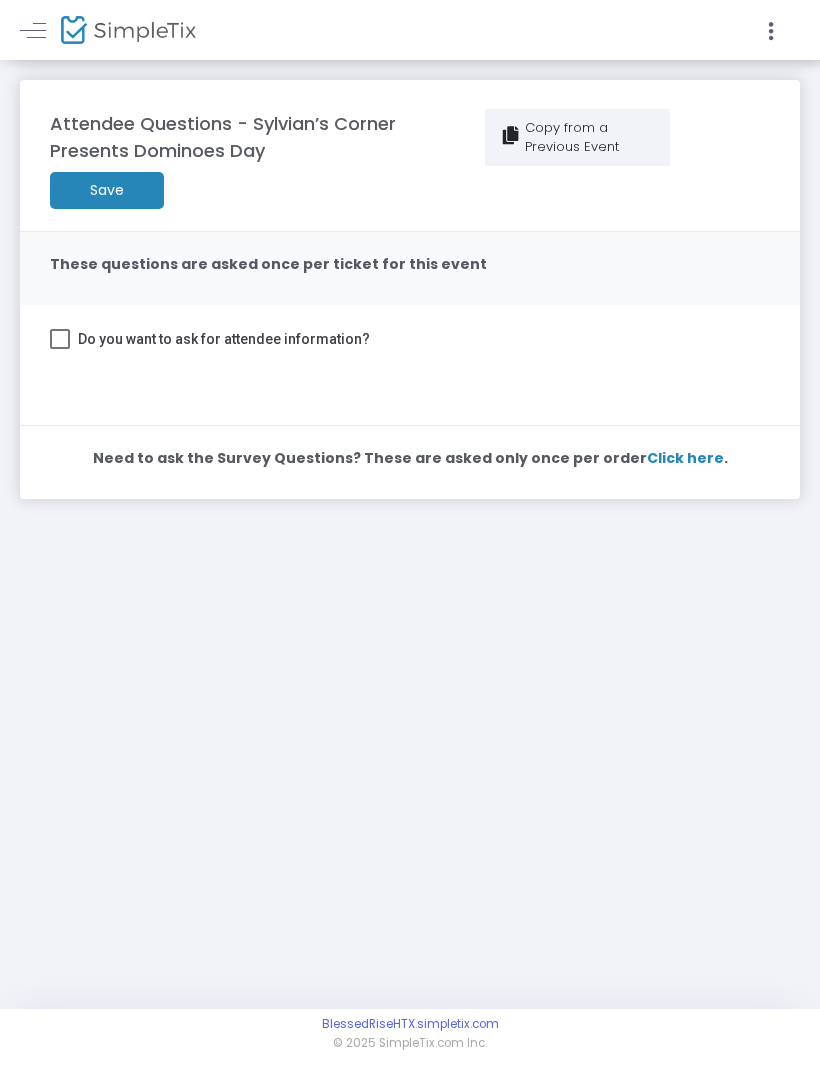 click at bounding box center (771, 31) 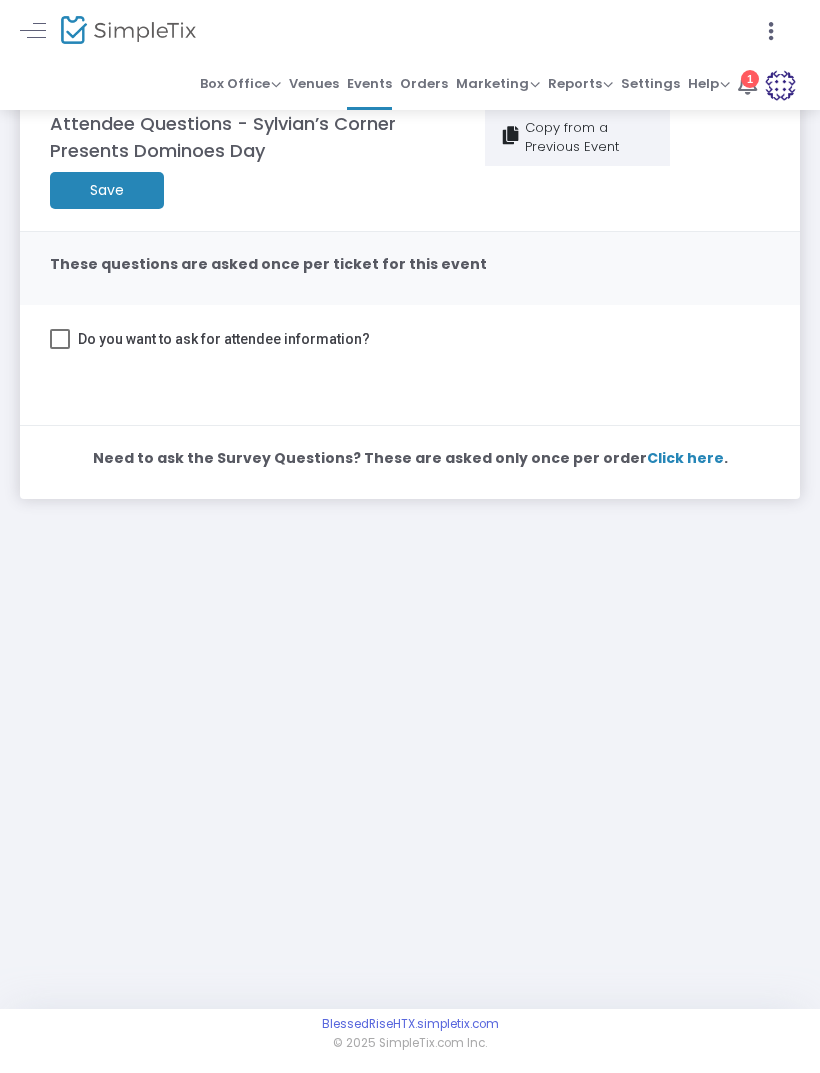 click on "Help" at bounding box center (709, 83) 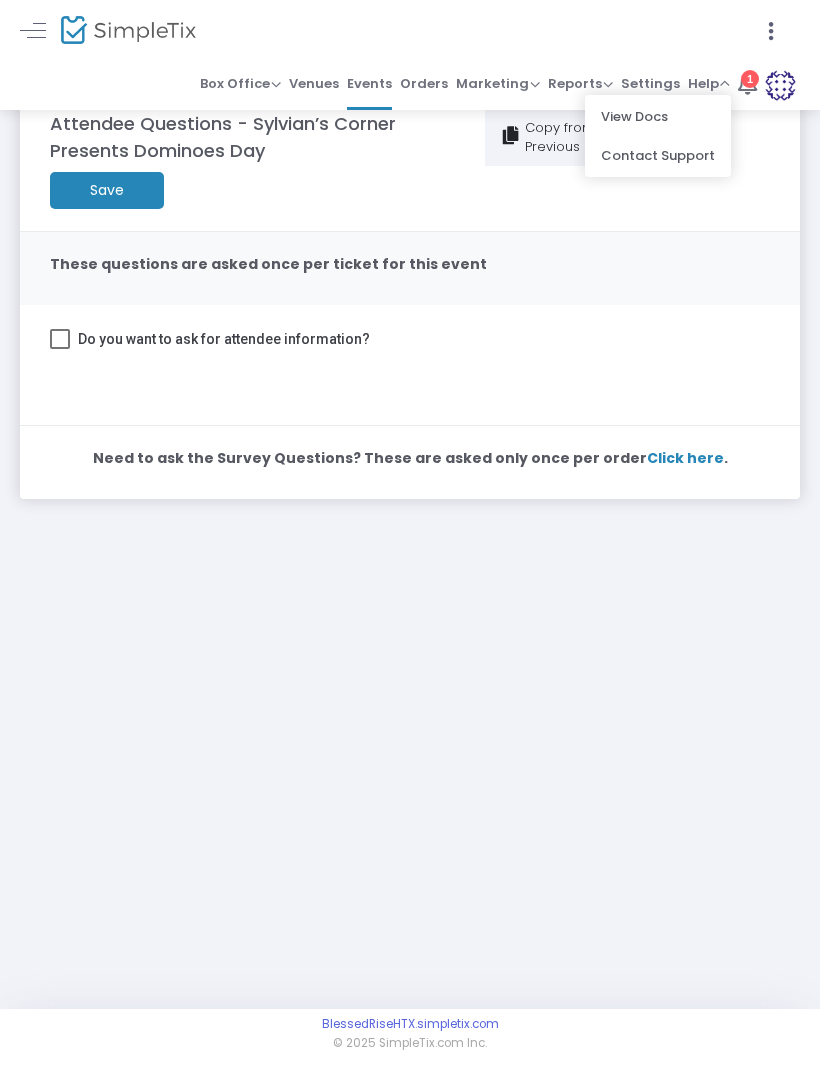click on "Contact Support" at bounding box center (658, 155) 